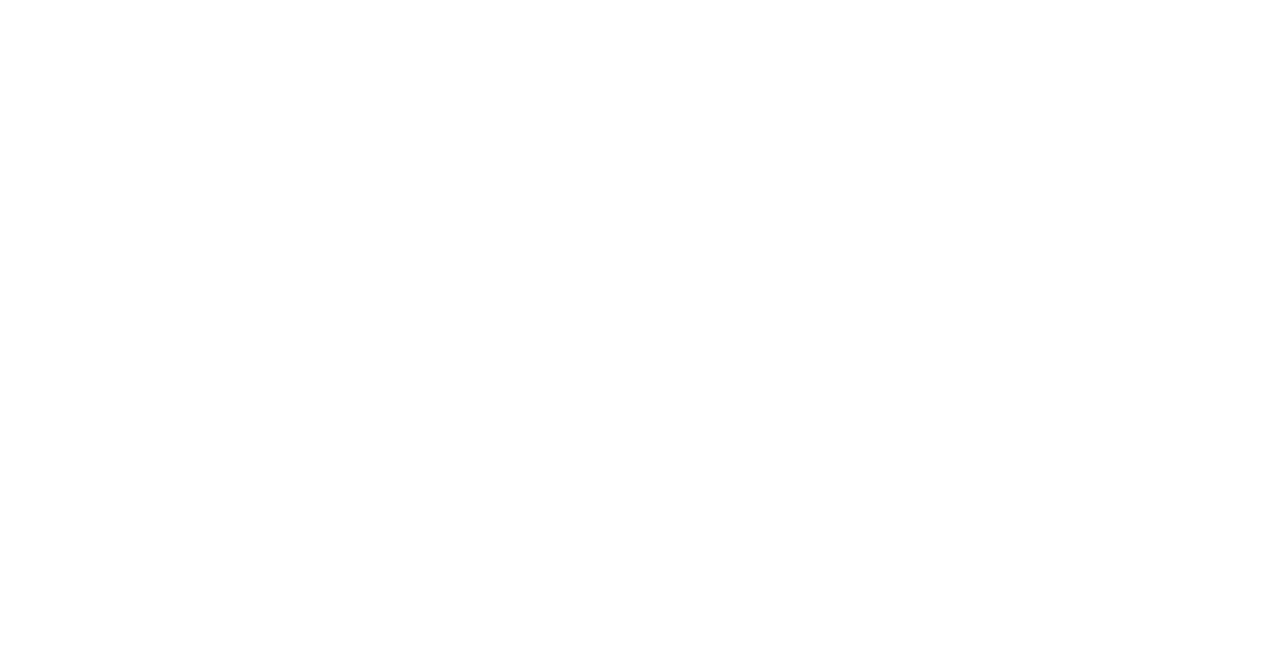 scroll, scrollTop: 0, scrollLeft: 0, axis: both 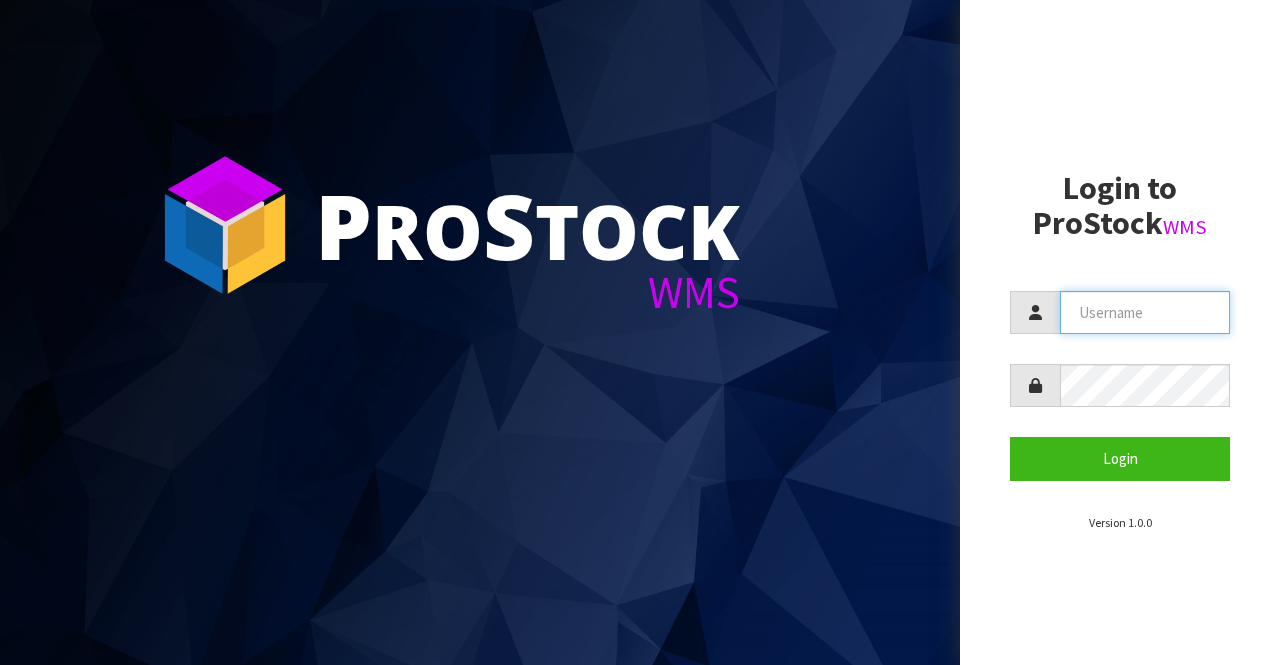 click at bounding box center [1145, 312] 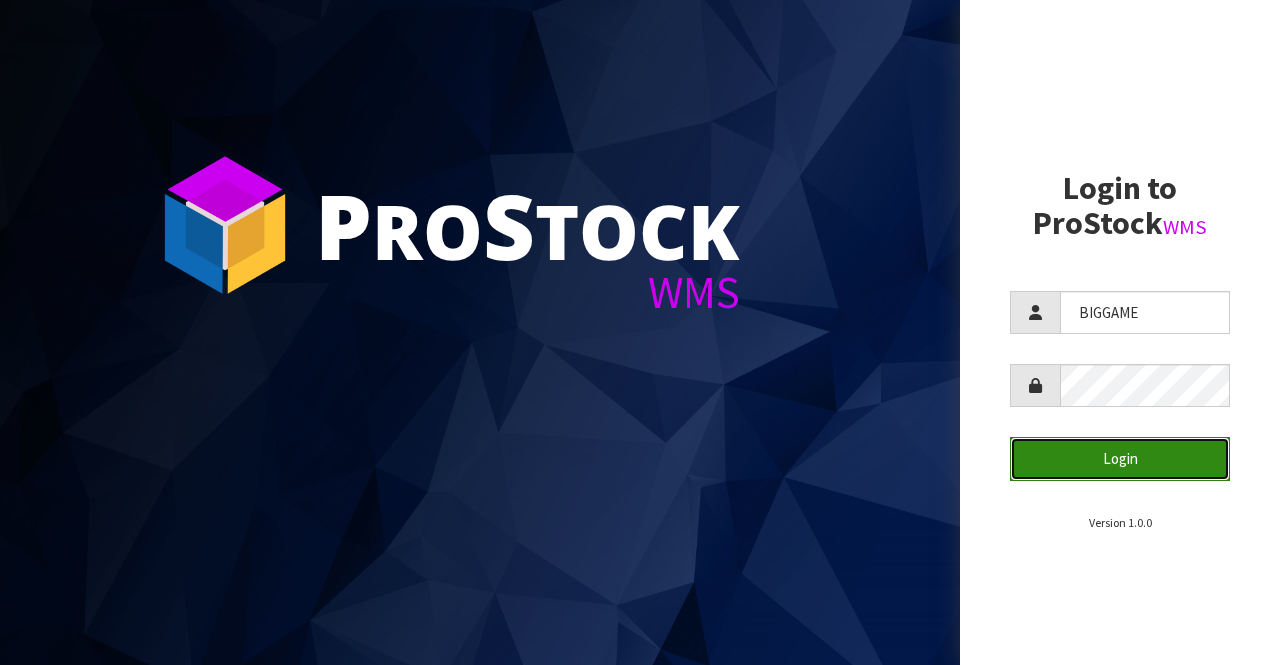 click on "Login" at bounding box center [1120, 458] 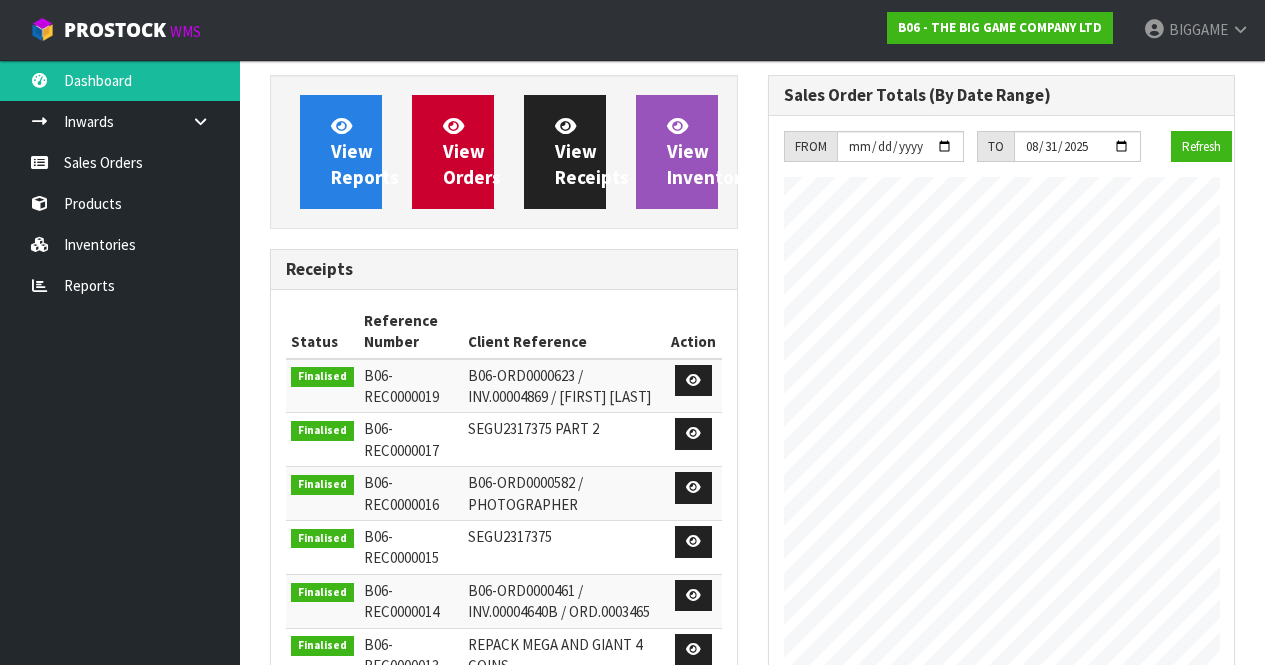 scroll, scrollTop: 998935, scrollLeft: 999502, axis: both 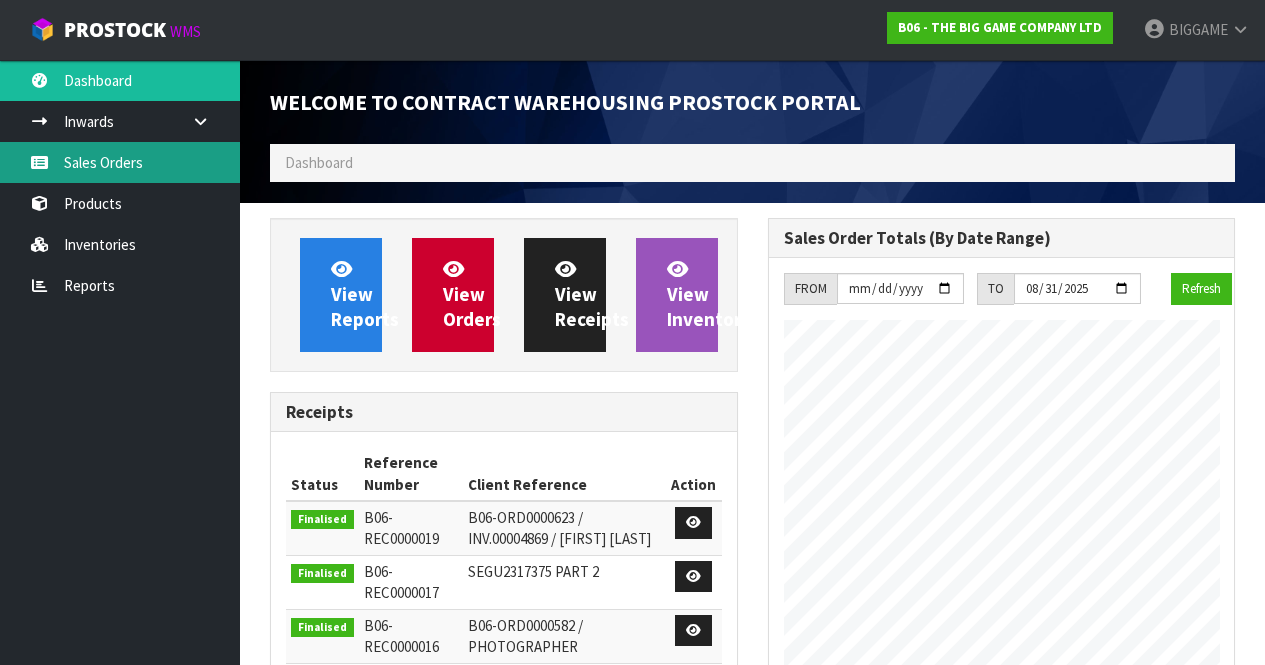 click on "Sales Orders" at bounding box center [120, 162] 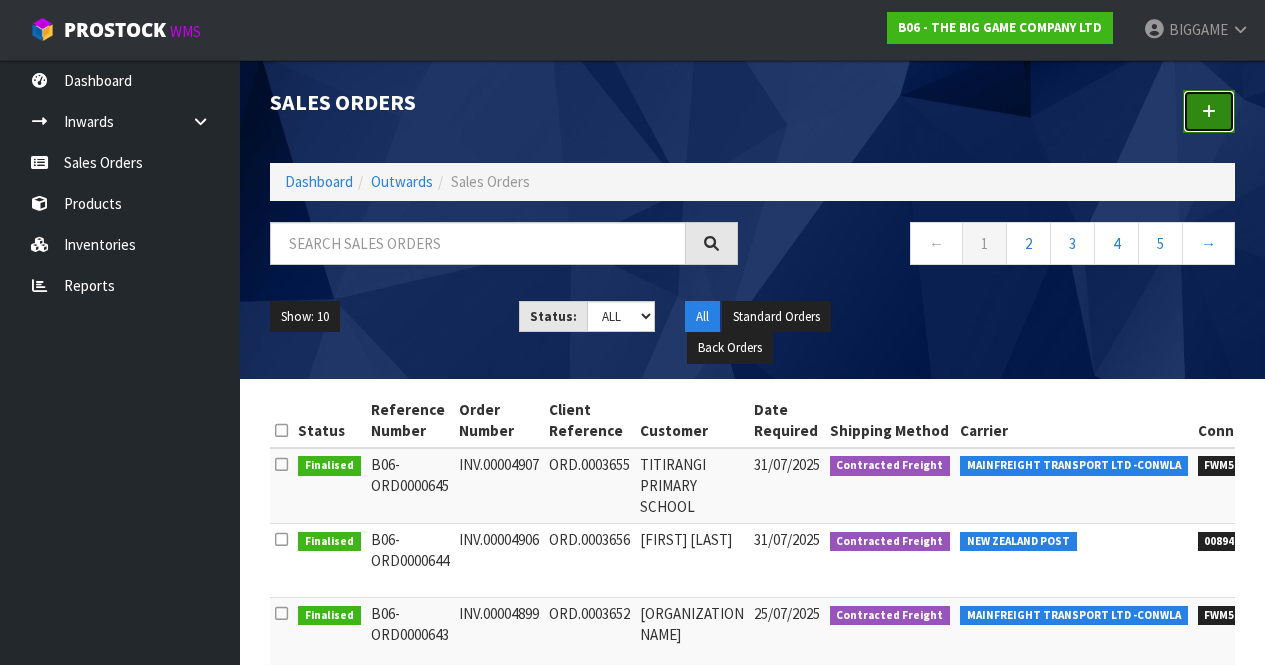 click at bounding box center [1209, 111] 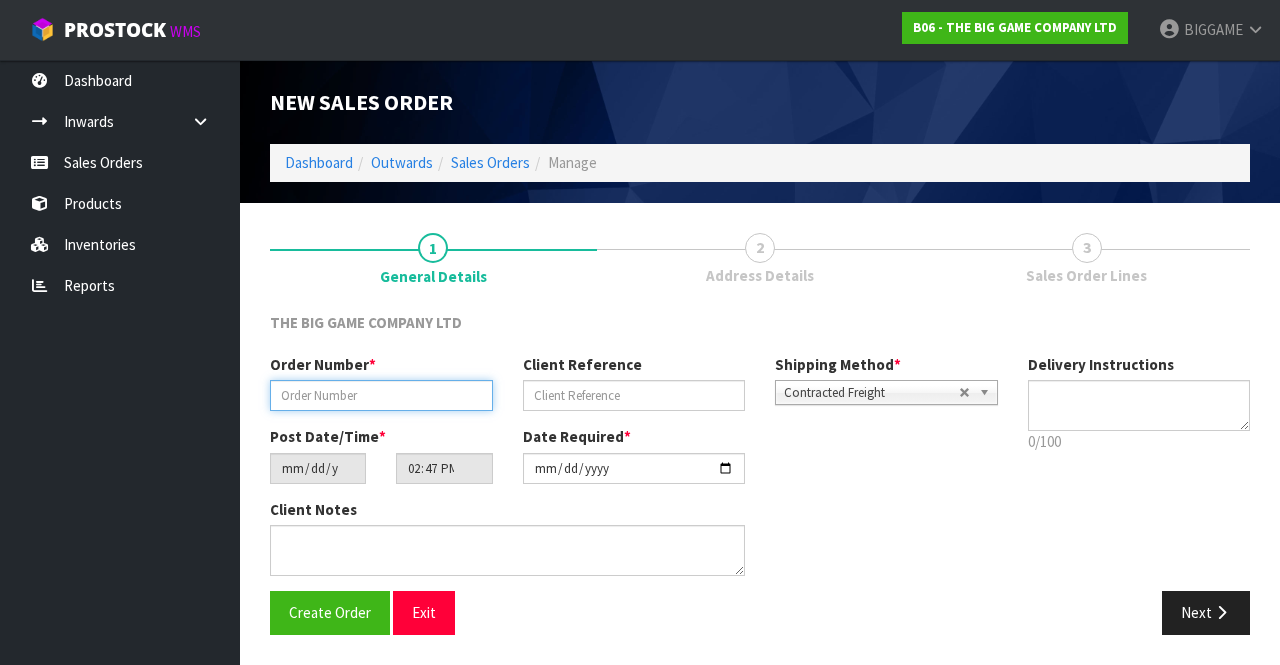 click at bounding box center (381, 395) 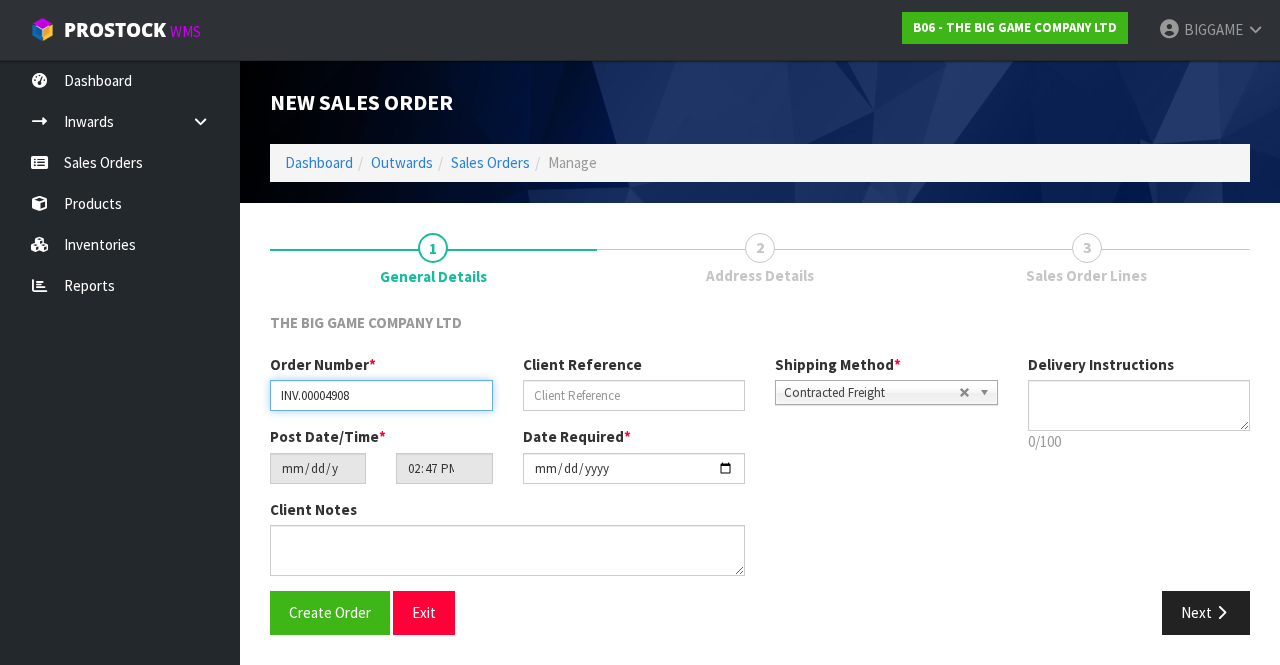 type on "INV.00004908" 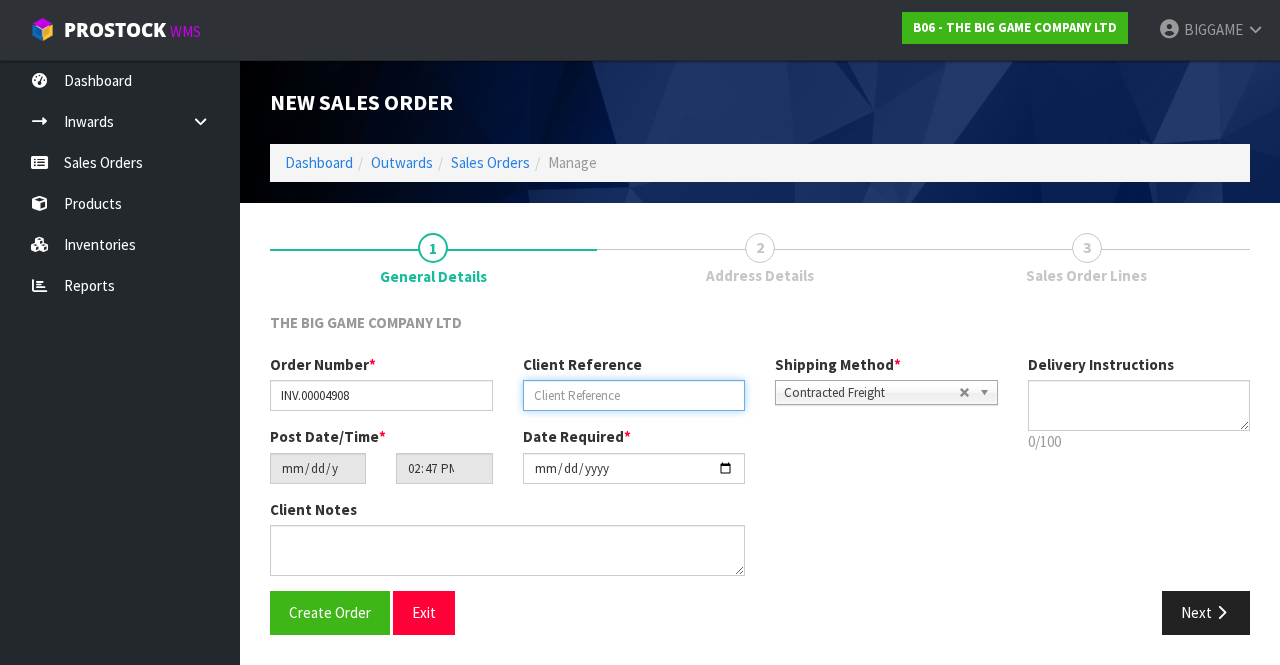 click at bounding box center [634, 395] 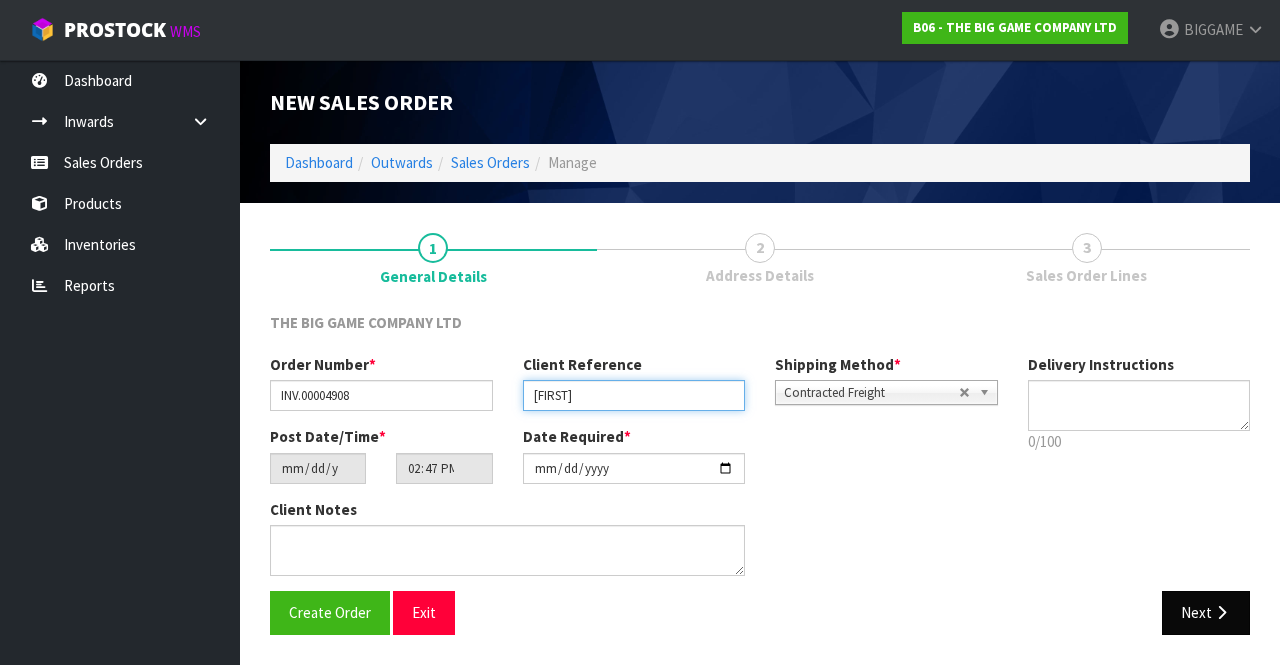 type on "[FIRST]" 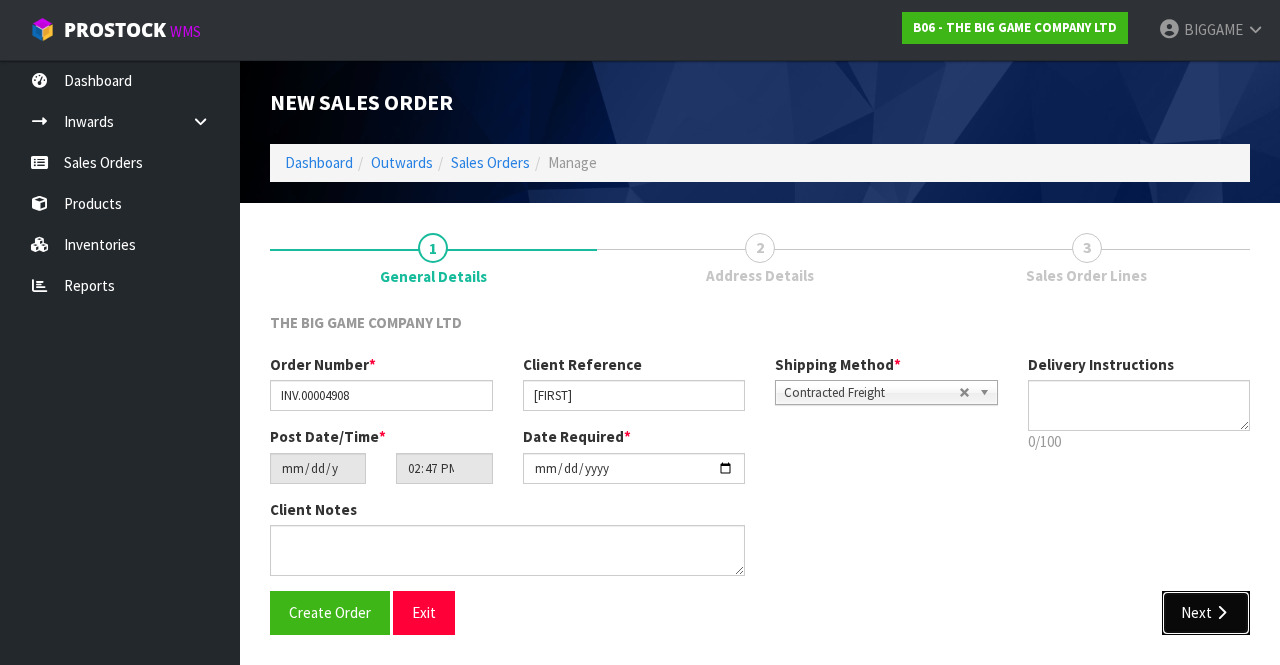 click on "Next" at bounding box center (1206, 612) 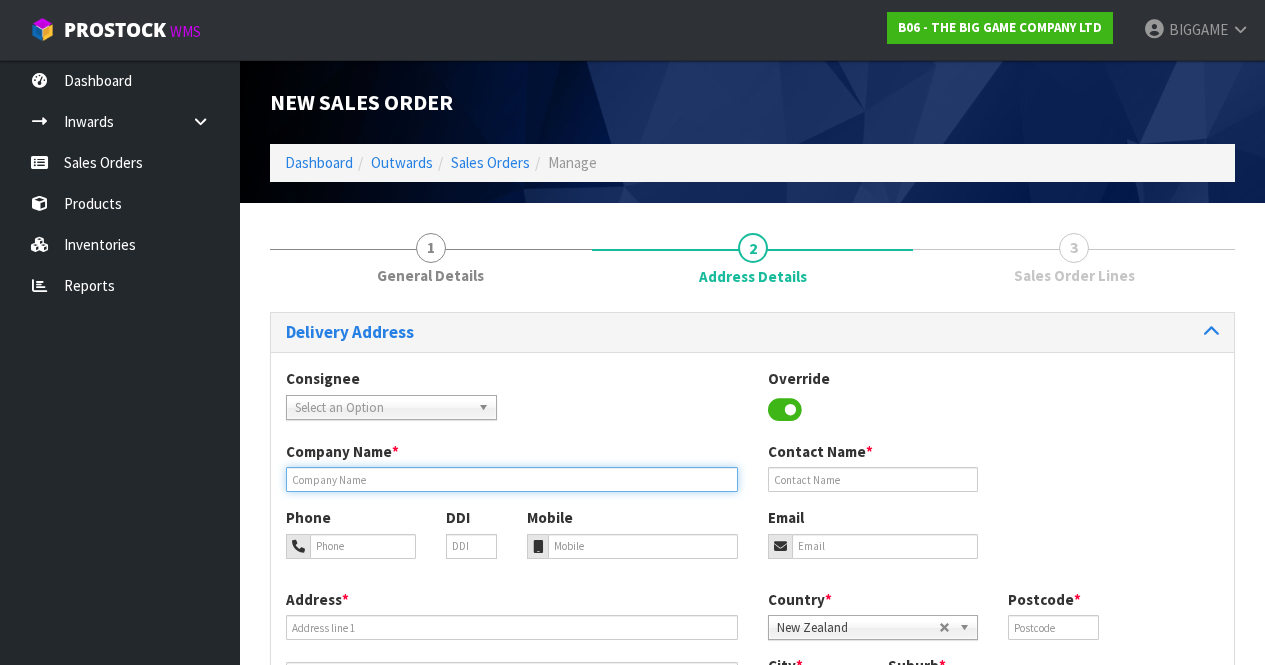 click at bounding box center [512, 479] 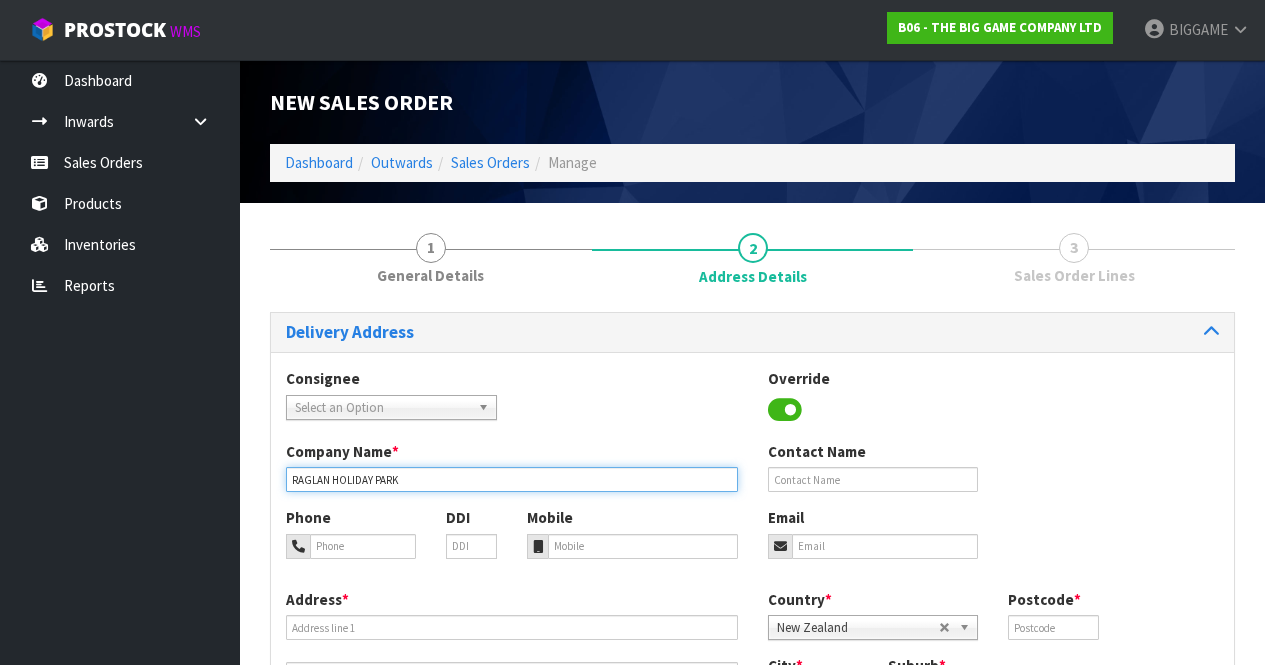 type on "RAGLAN HOLIDAY PARK" 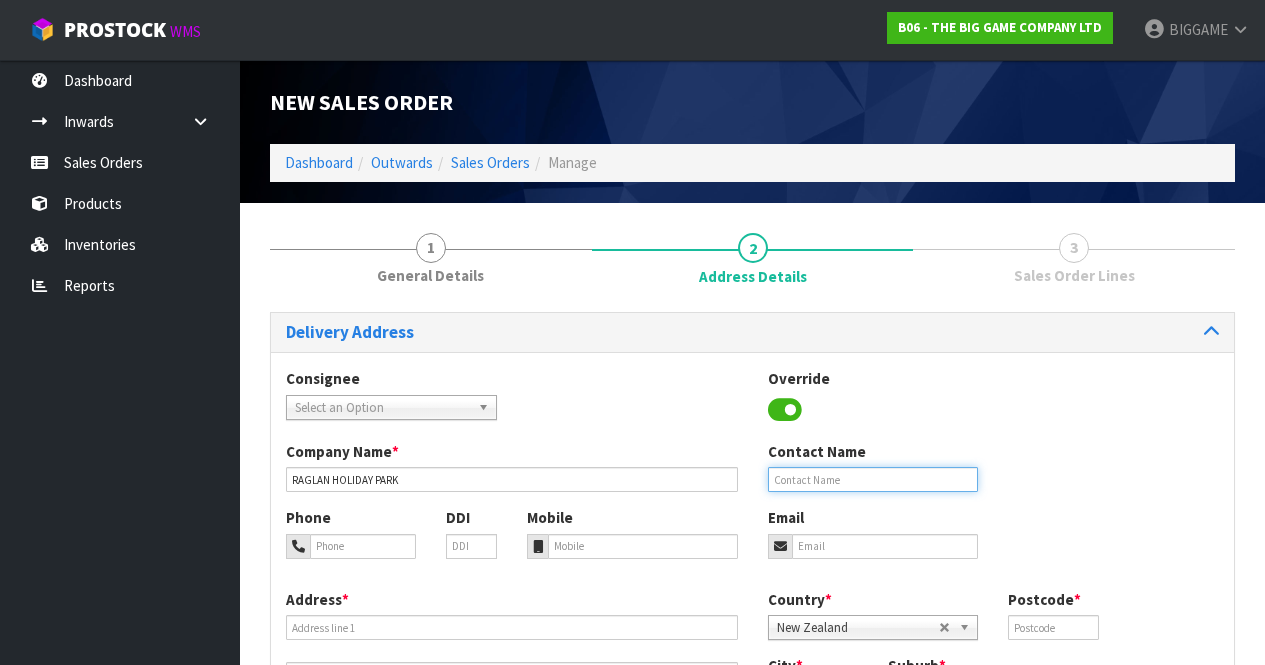 click at bounding box center (873, 479) 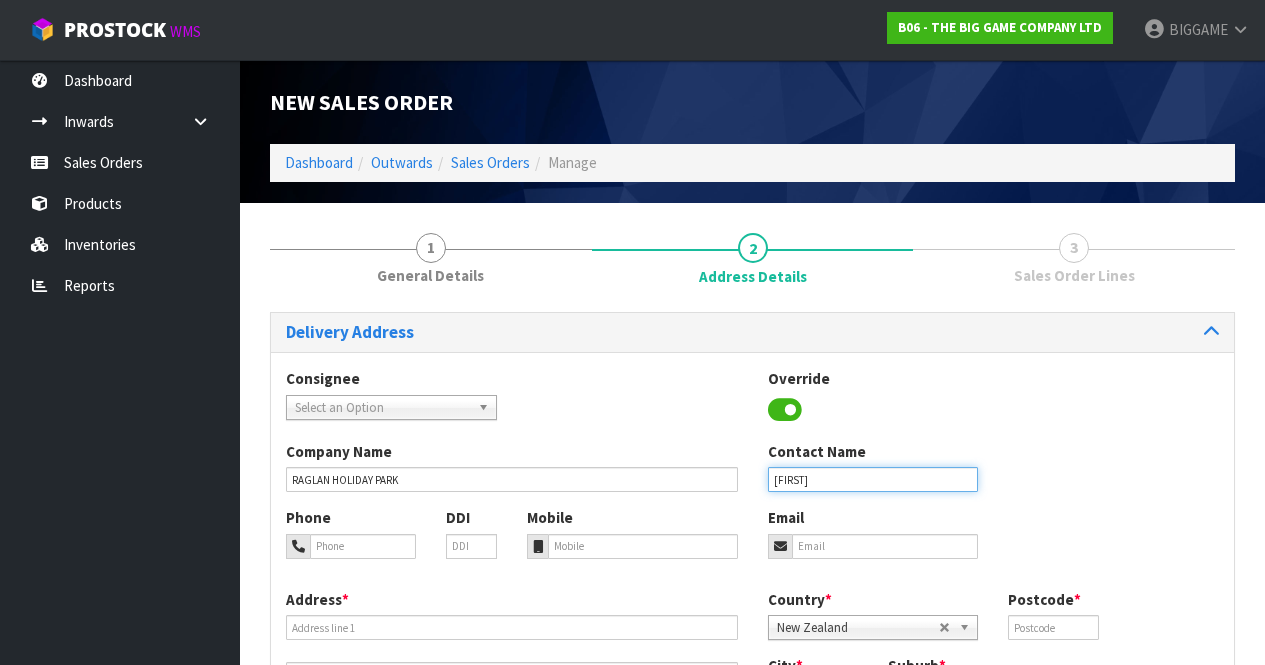 type on "[FIRST]" 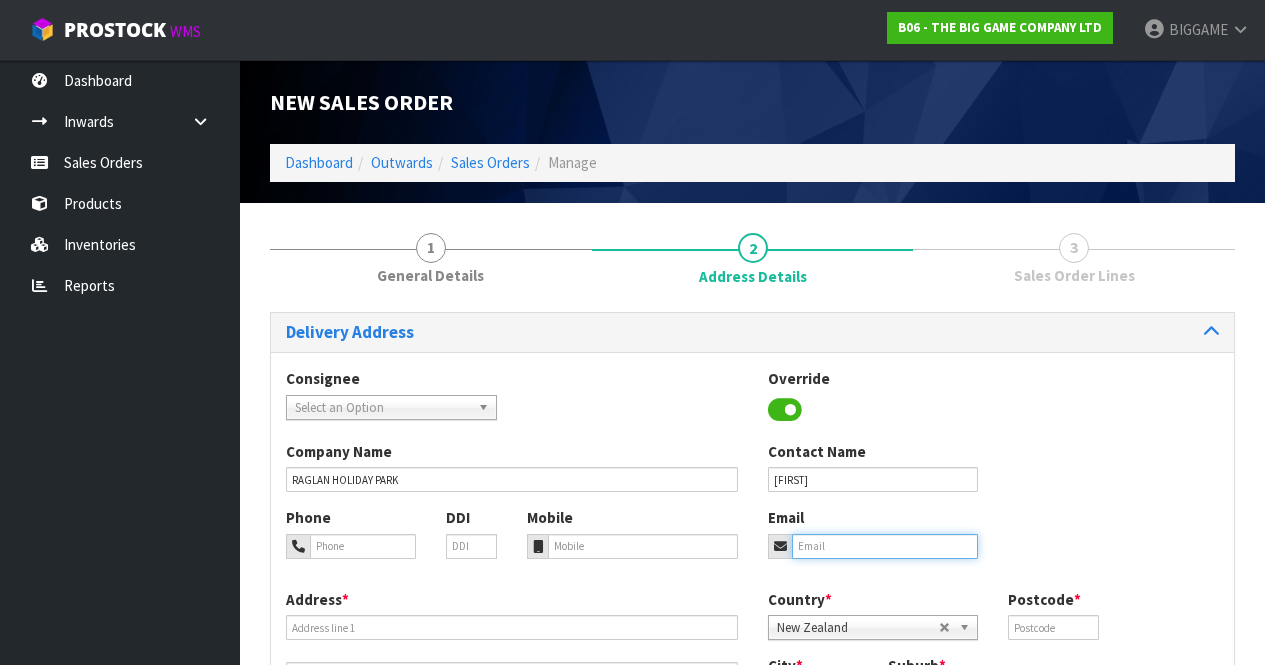 click at bounding box center (885, 546) 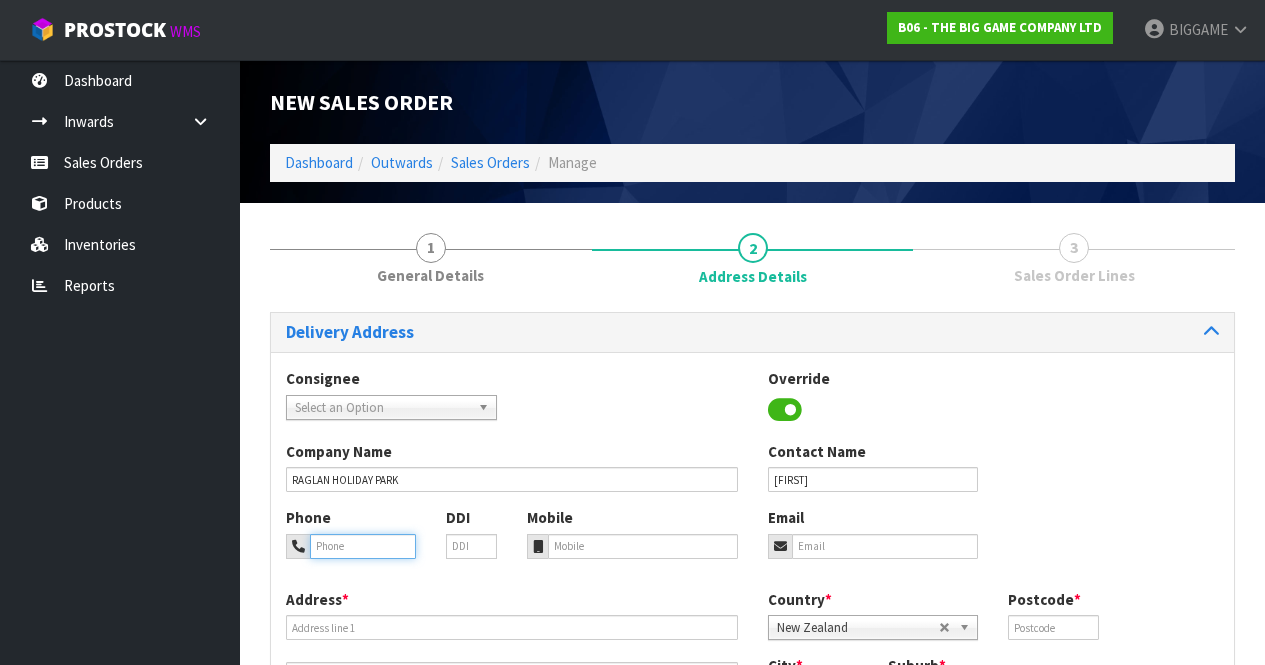 click at bounding box center (363, 546) 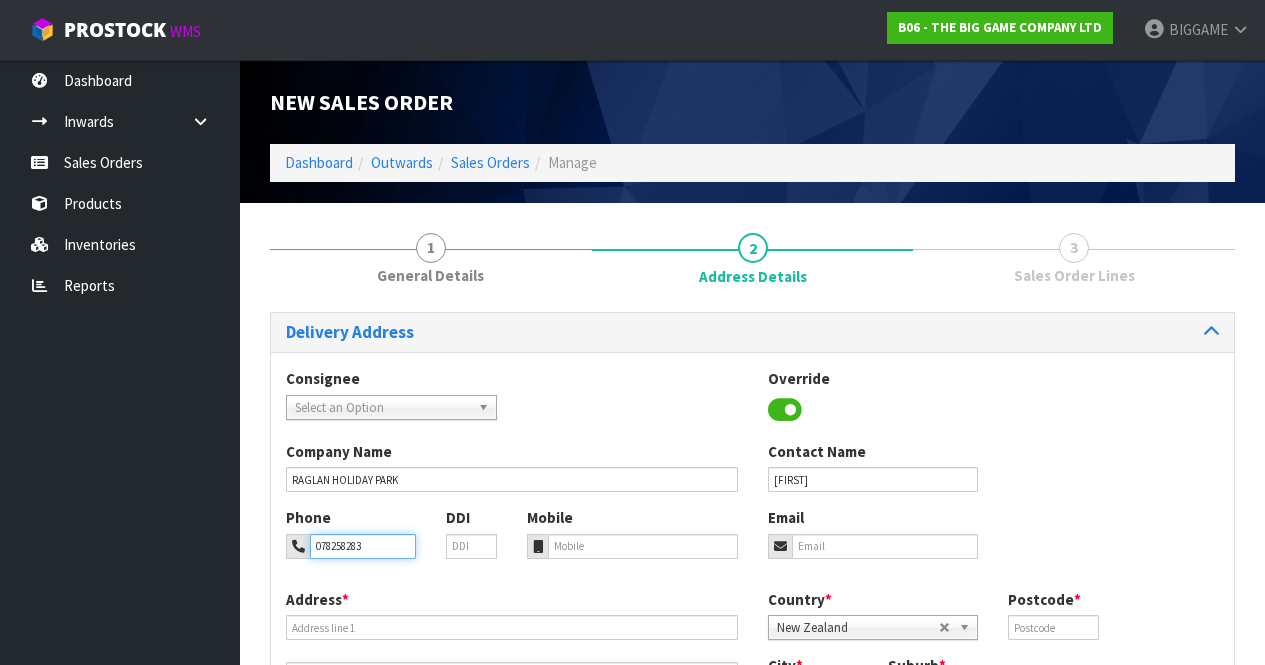 type on "078258283" 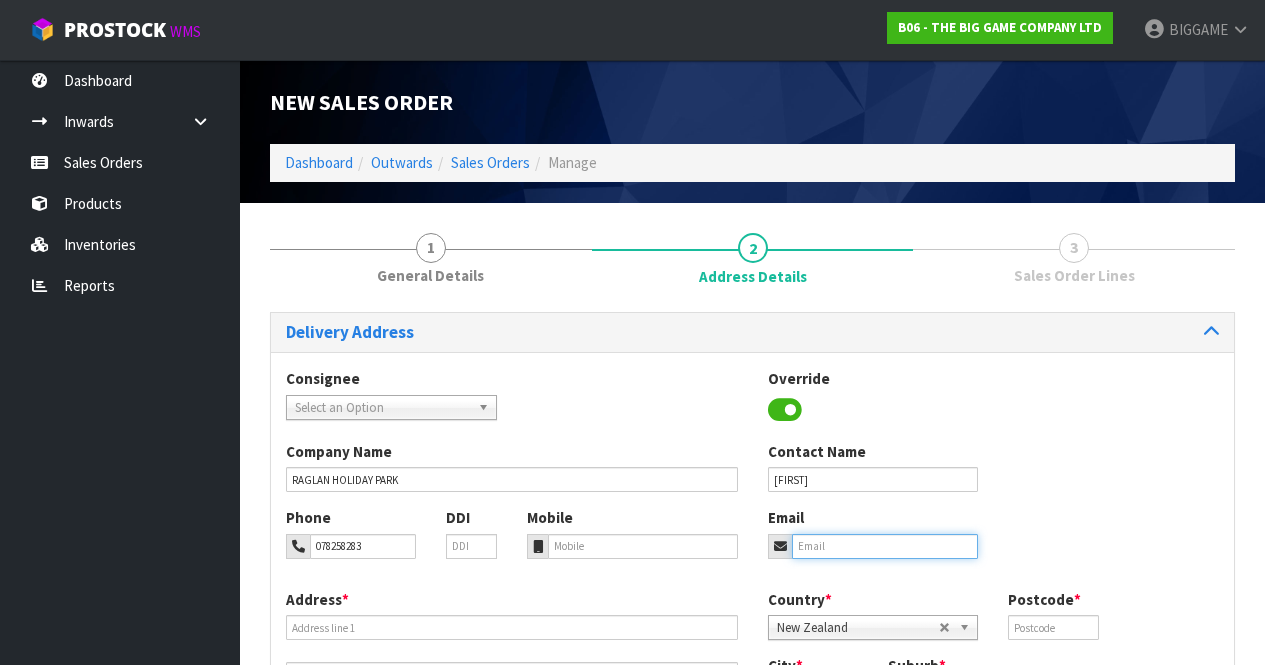 click at bounding box center [885, 546] 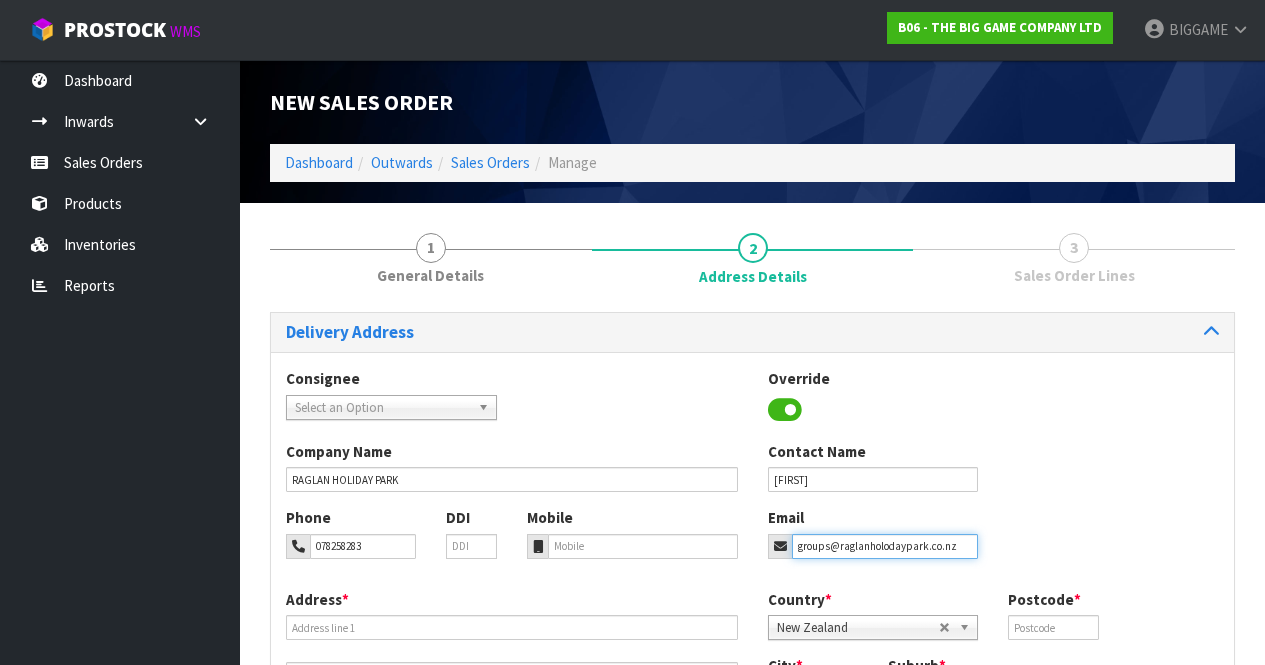 type on "groups@raglanholodaypark.co.nz" 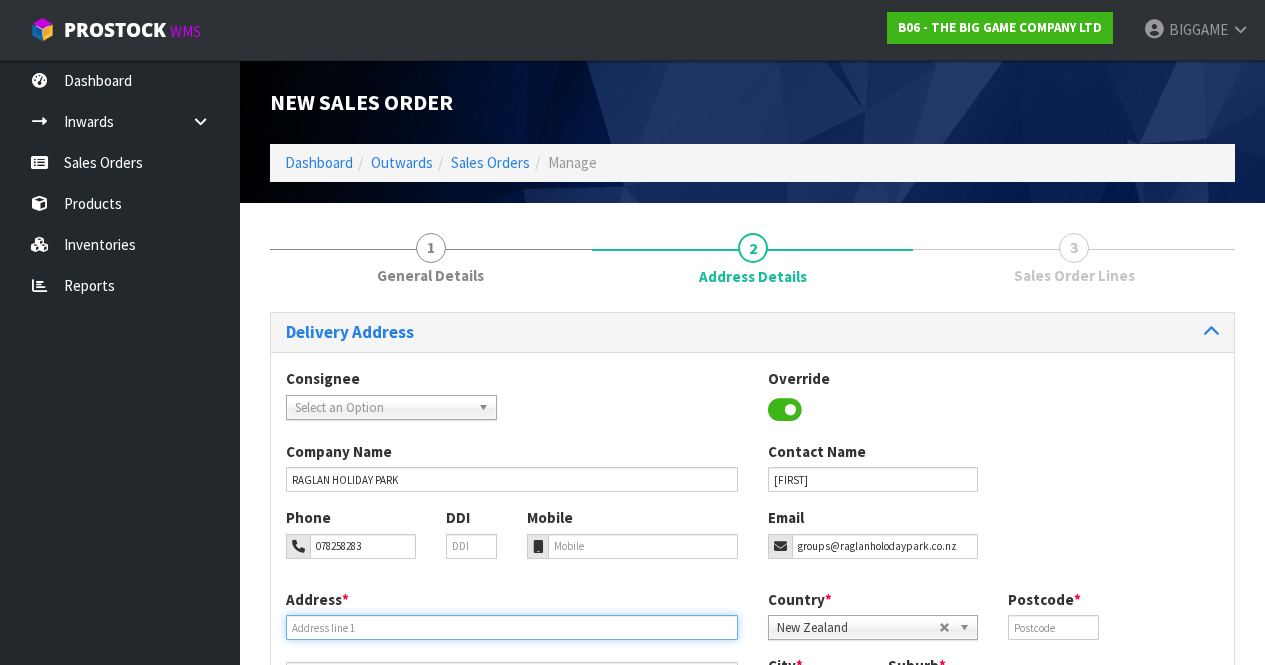 click at bounding box center (512, 627) 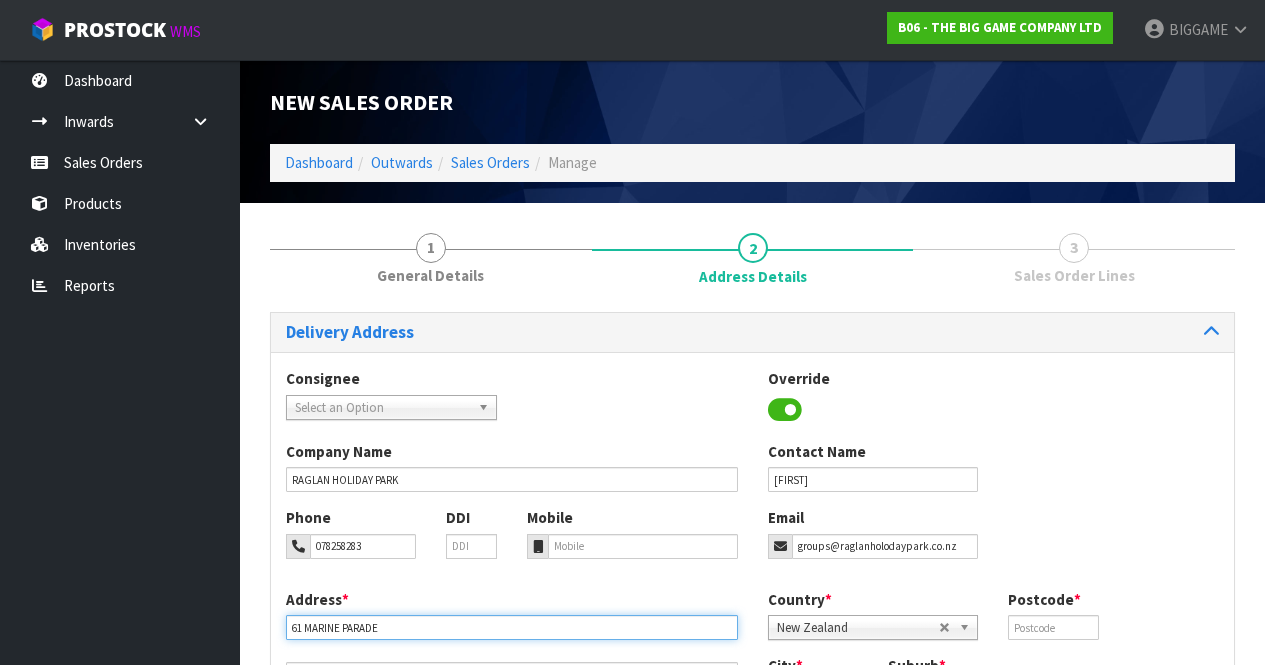 type on "61 MARINE PARADE" 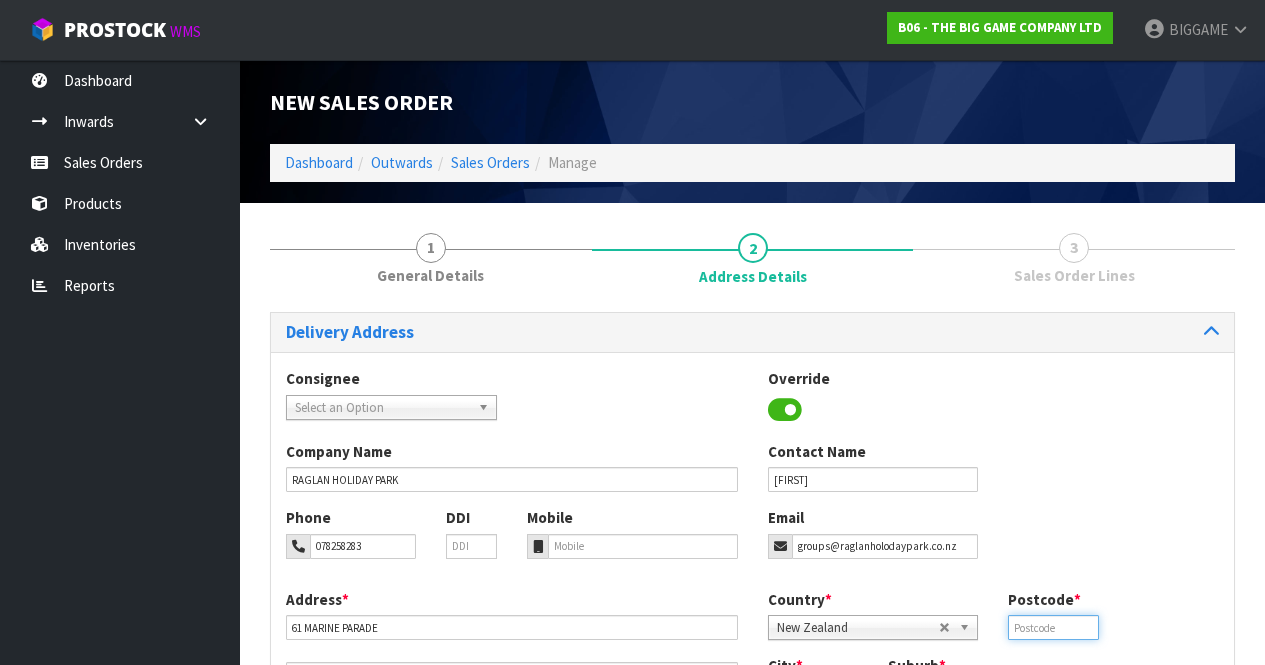 click at bounding box center [1053, 627] 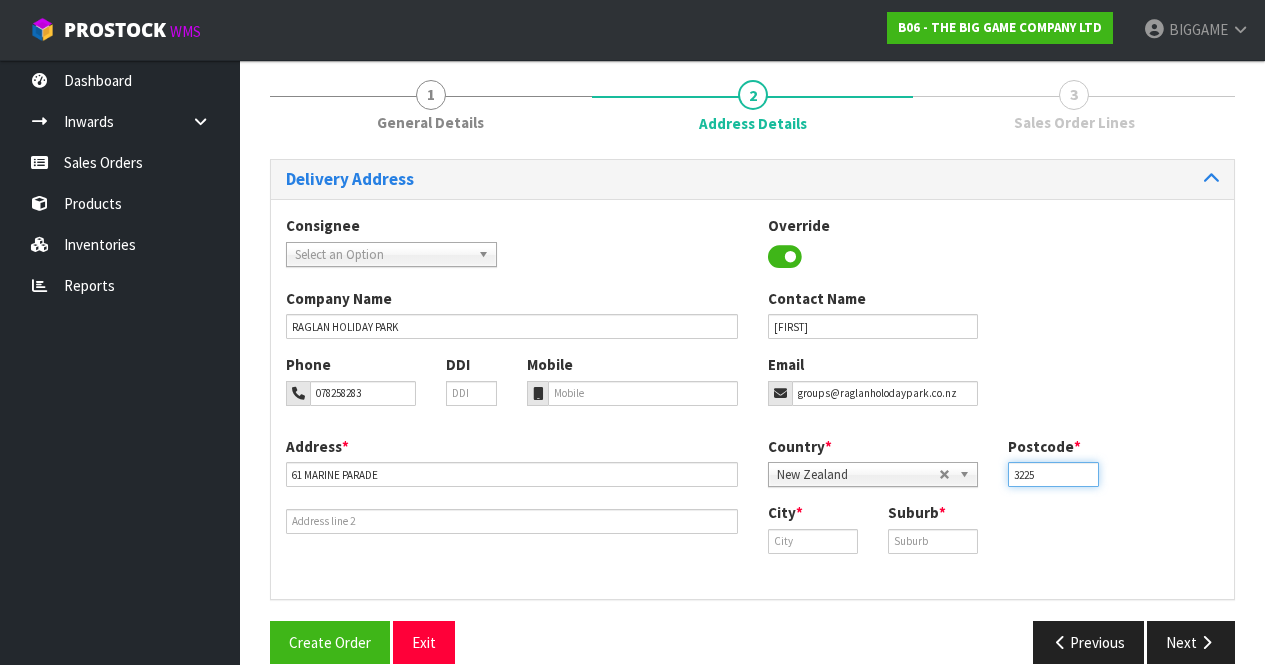scroll, scrollTop: 182, scrollLeft: 0, axis: vertical 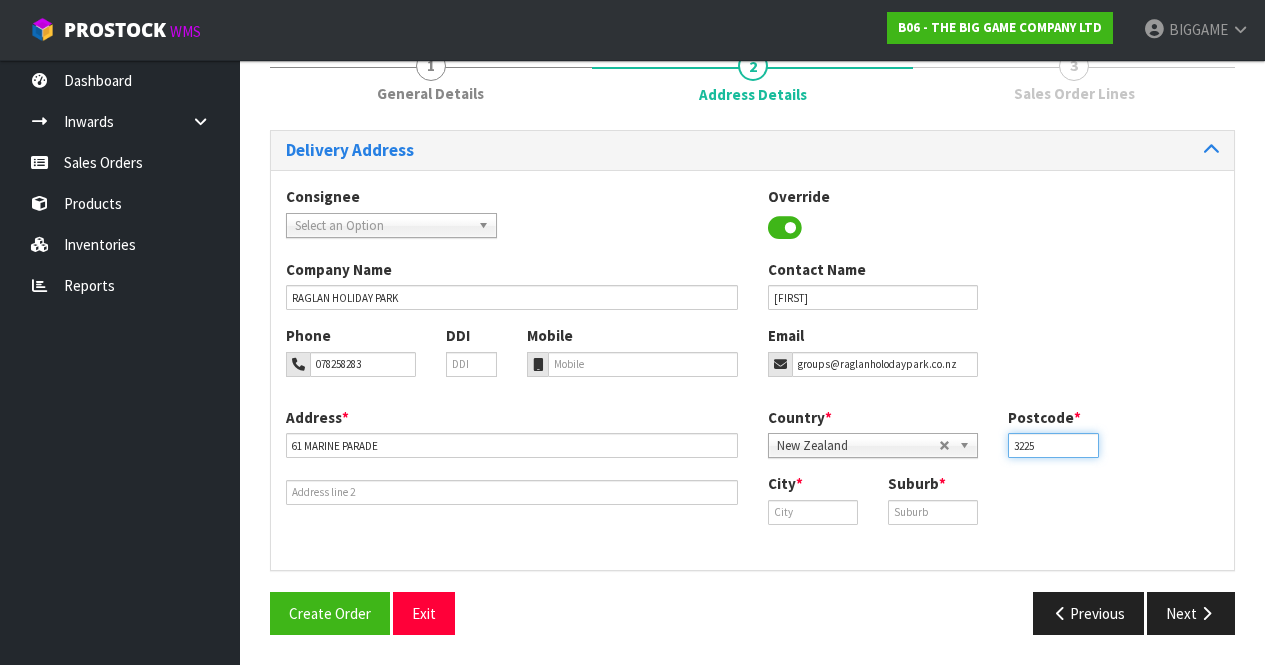 type on "3225" 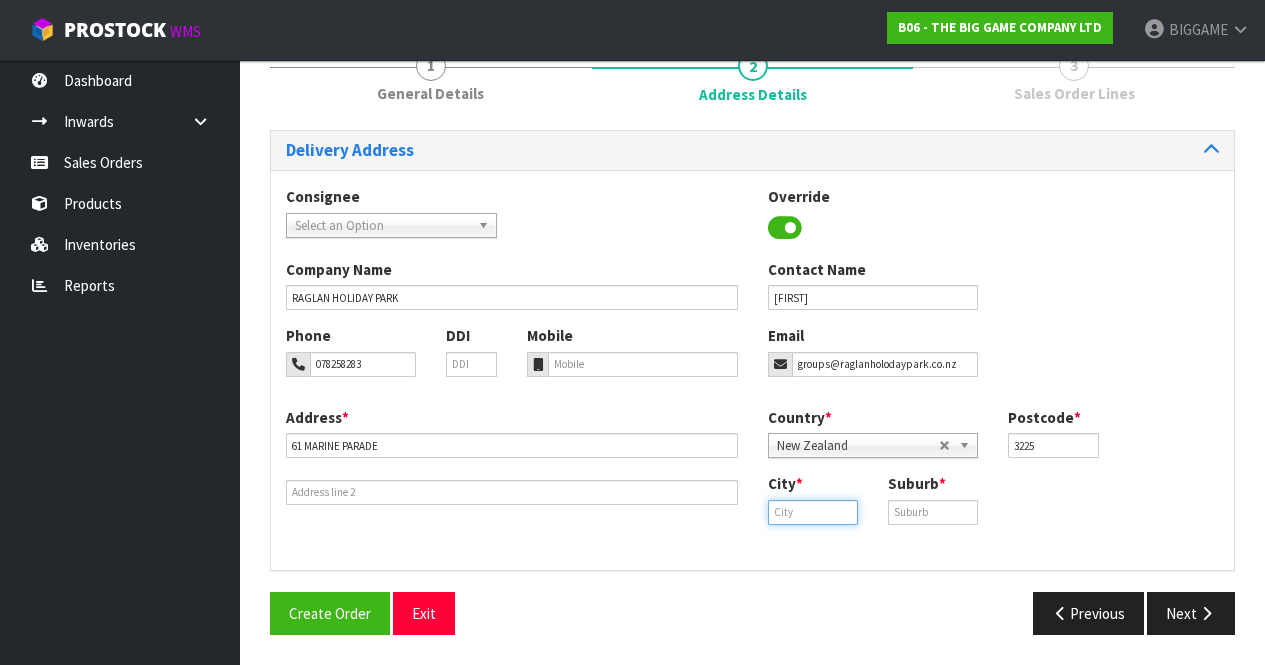 click at bounding box center [813, 512] 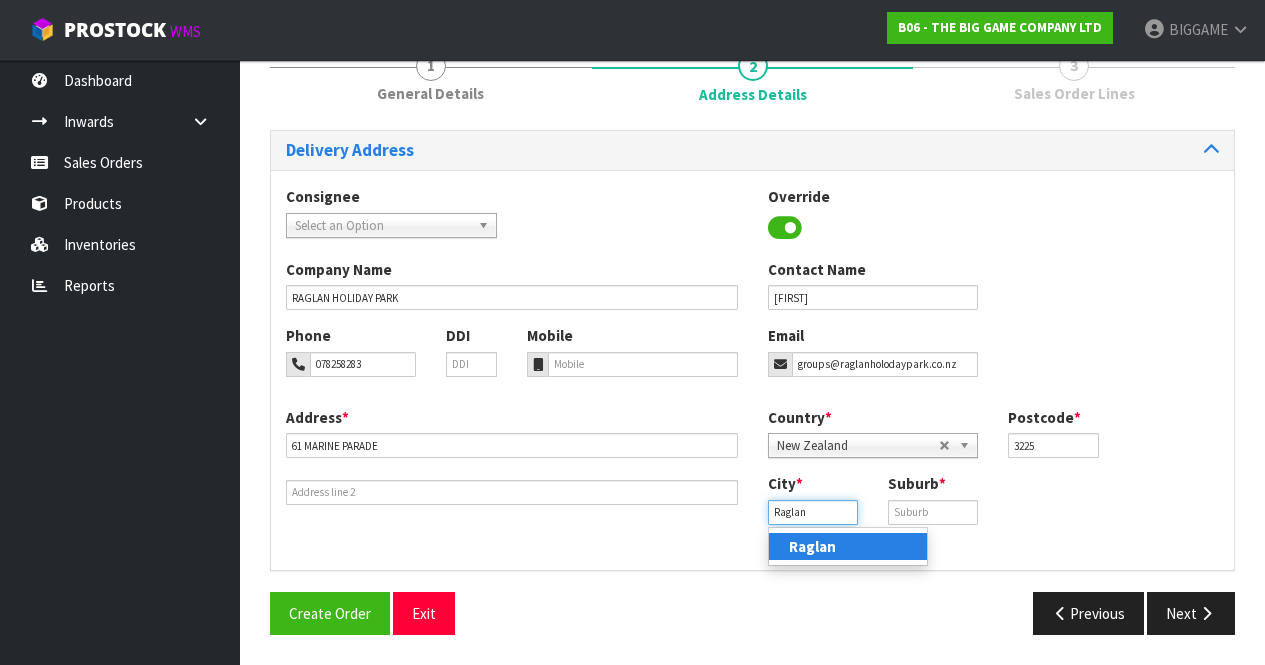 type on "Raglan" 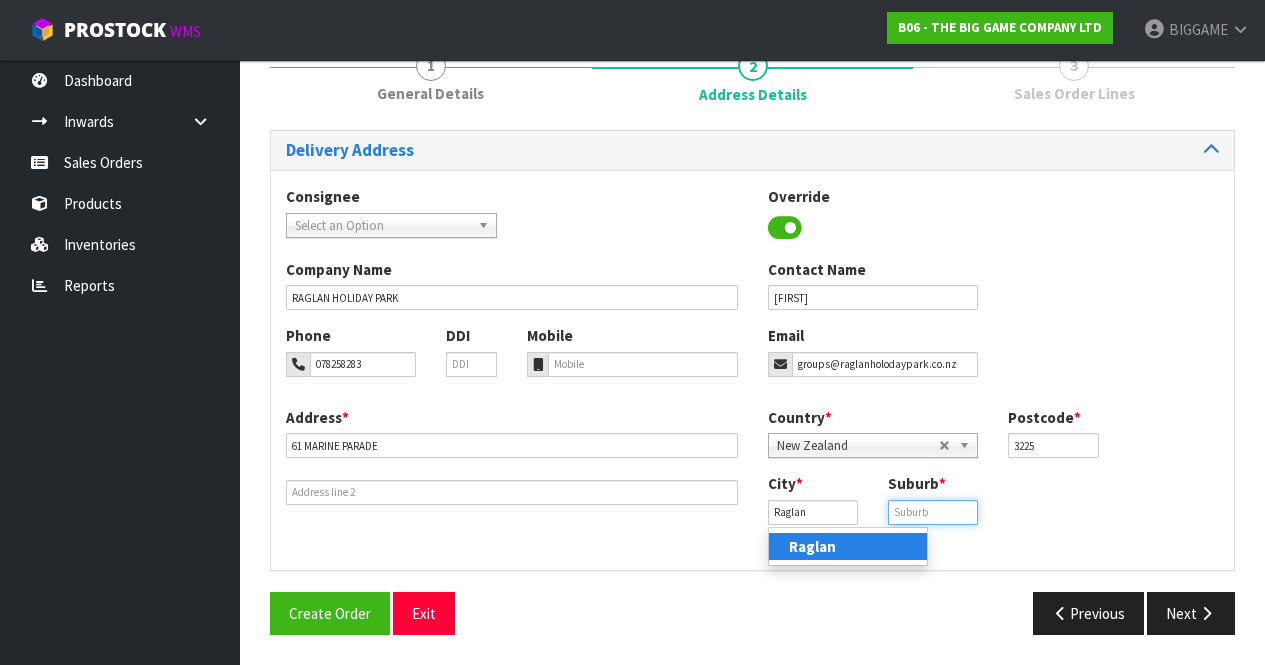 click at bounding box center [933, 512] 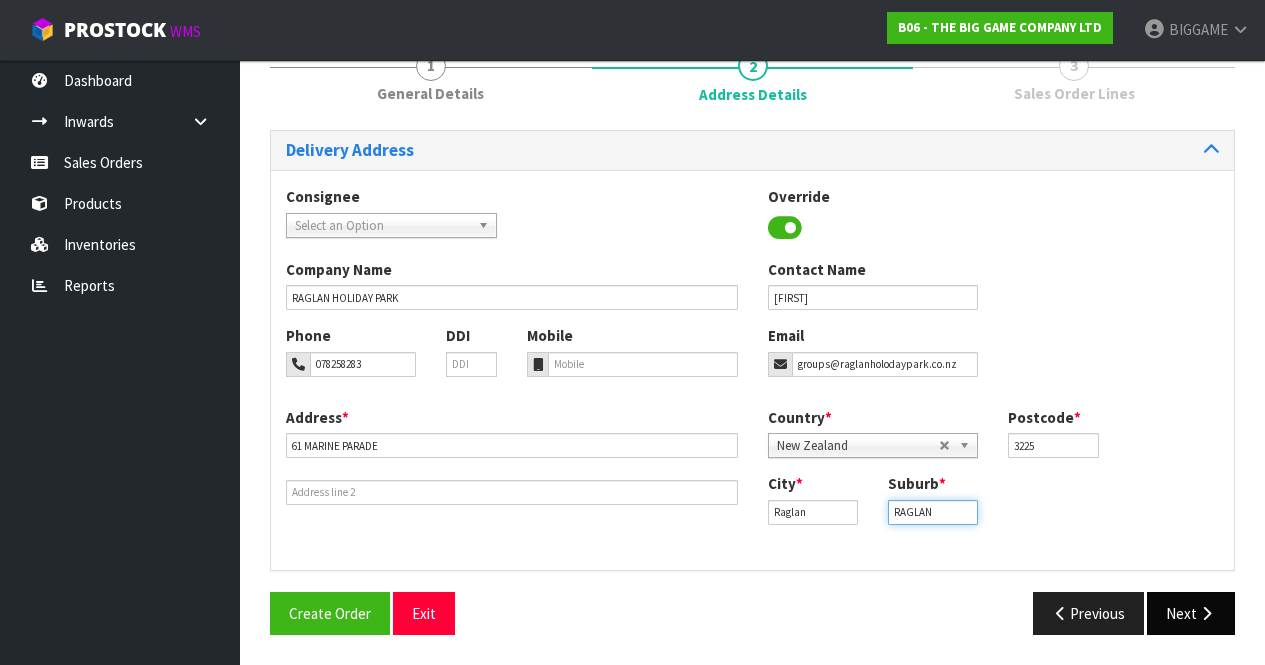 type on "RAGLAN" 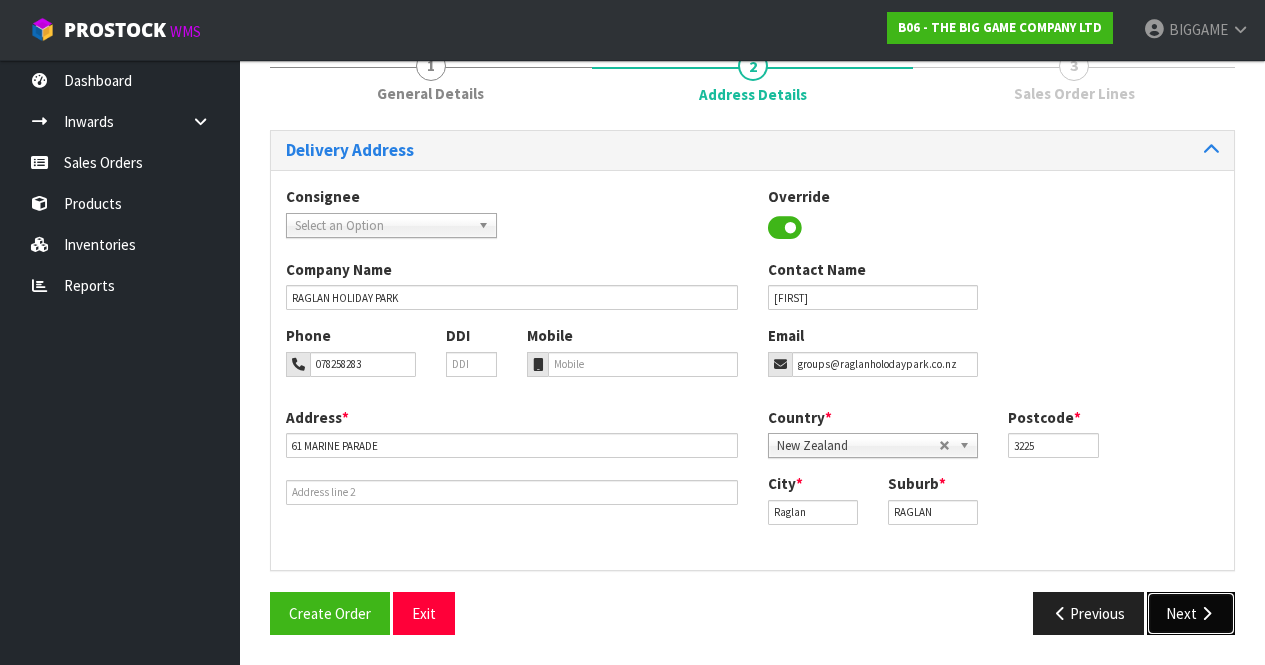 click at bounding box center (1206, 613) 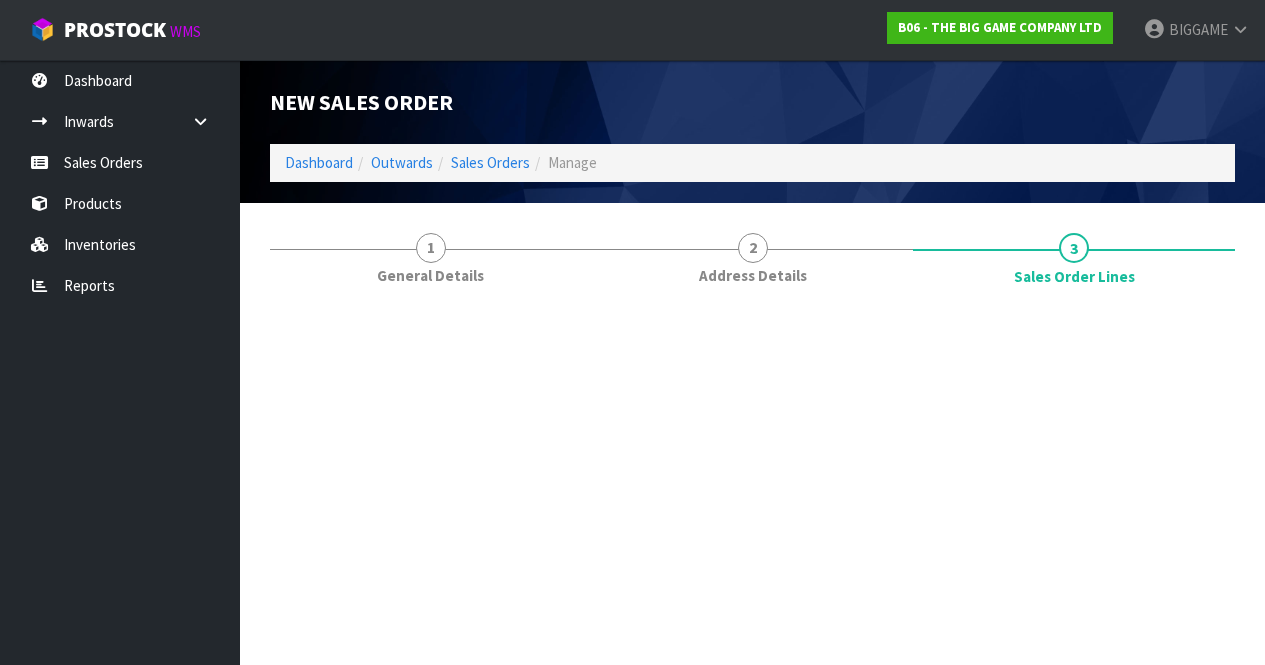 scroll, scrollTop: 0, scrollLeft: 0, axis: both 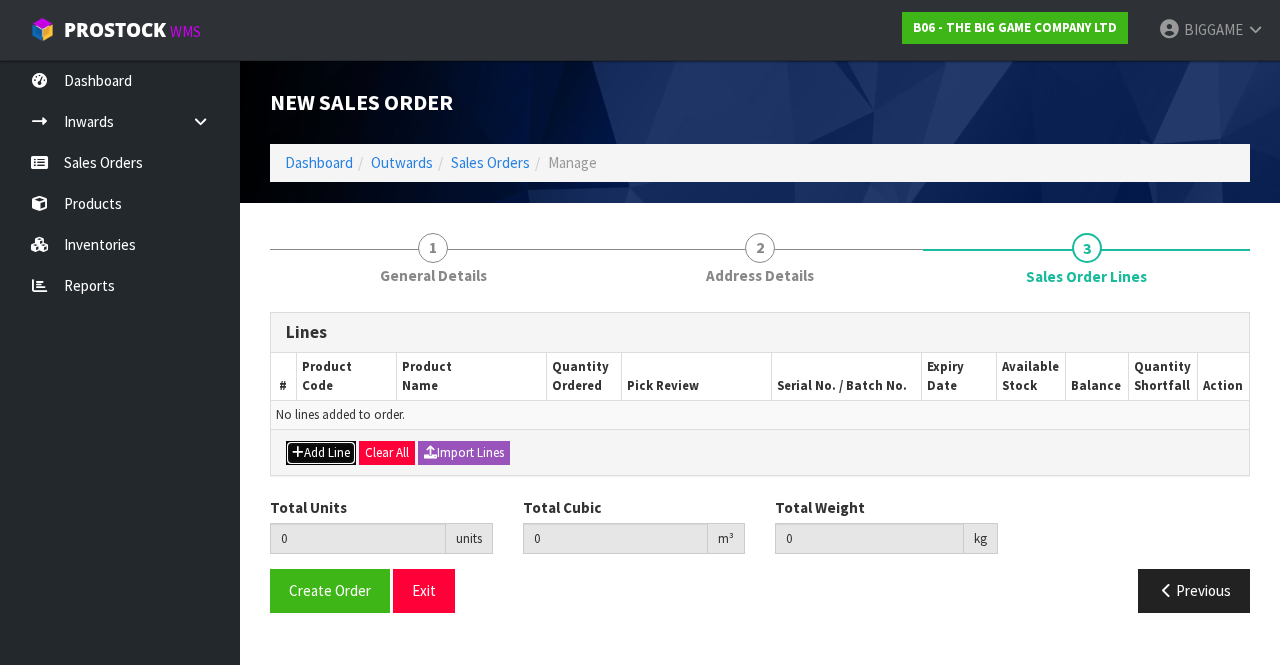 click on "Add Line" at bounding box center (321, 453) 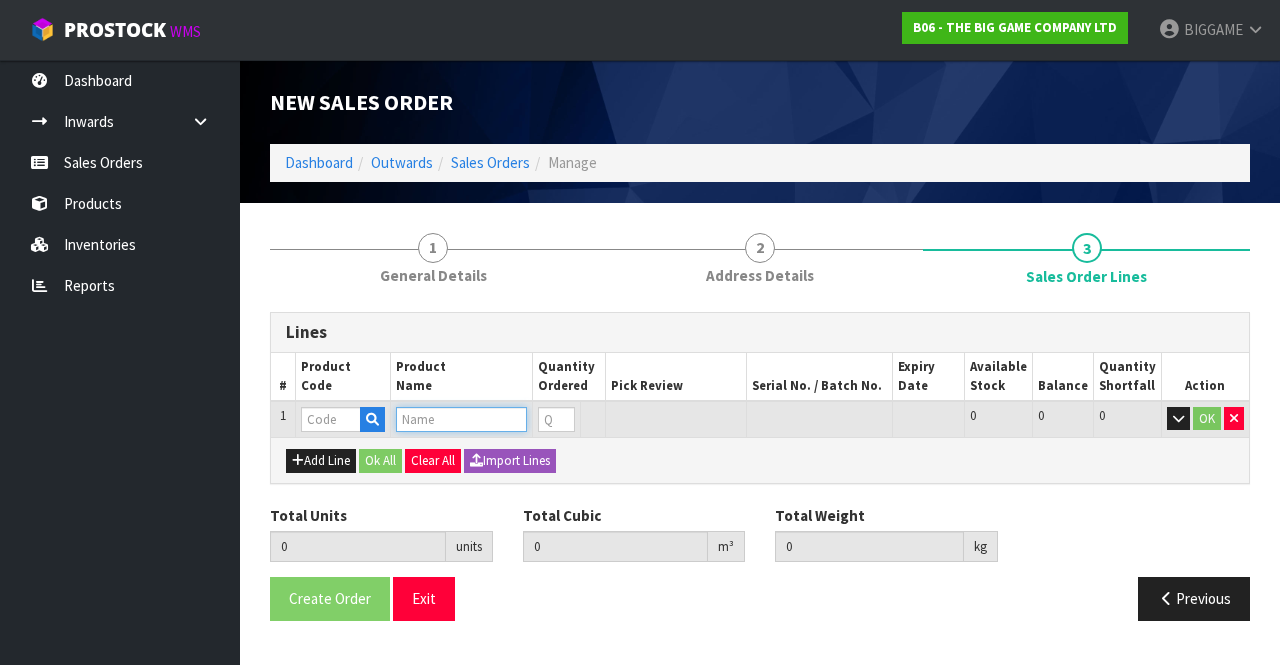 click at bounding box center [461, 419] 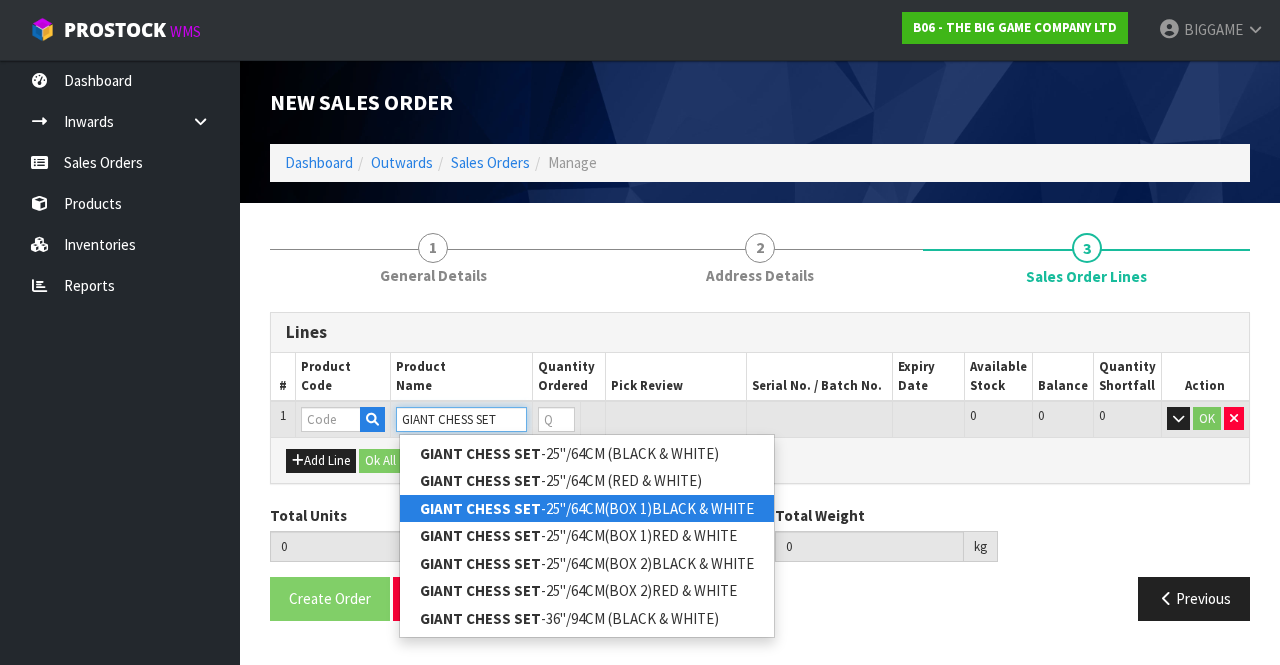 type on "GIANT CHESS SET" 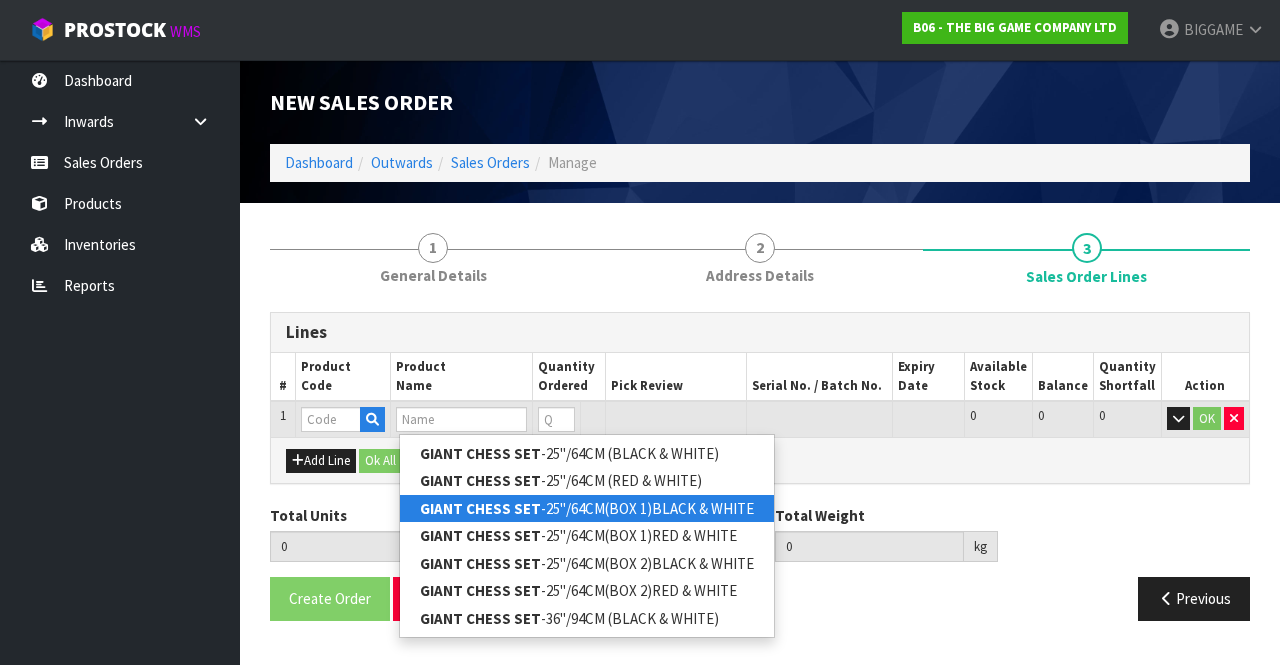 click on "GIANT CHESS SET" at bounding box center (480, 508) 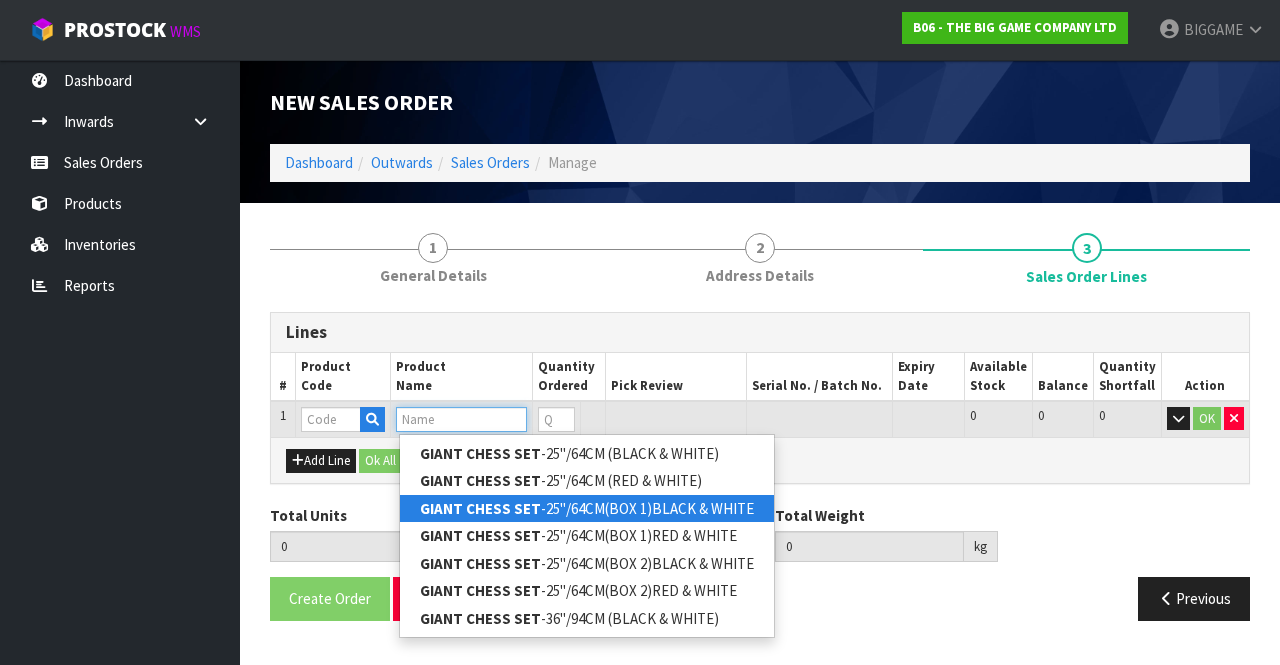 type on "GIANT CHESS SET-25"/64CM(BOX 1)BLACK & WHITE" 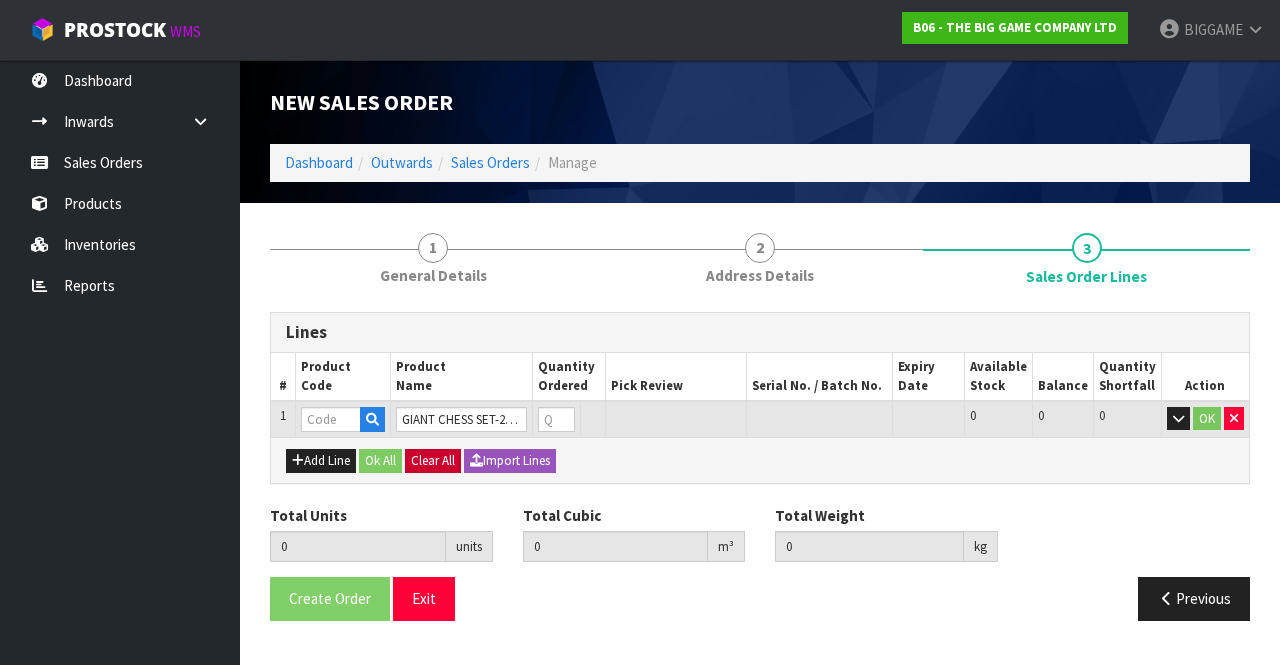 type on "0.000000" 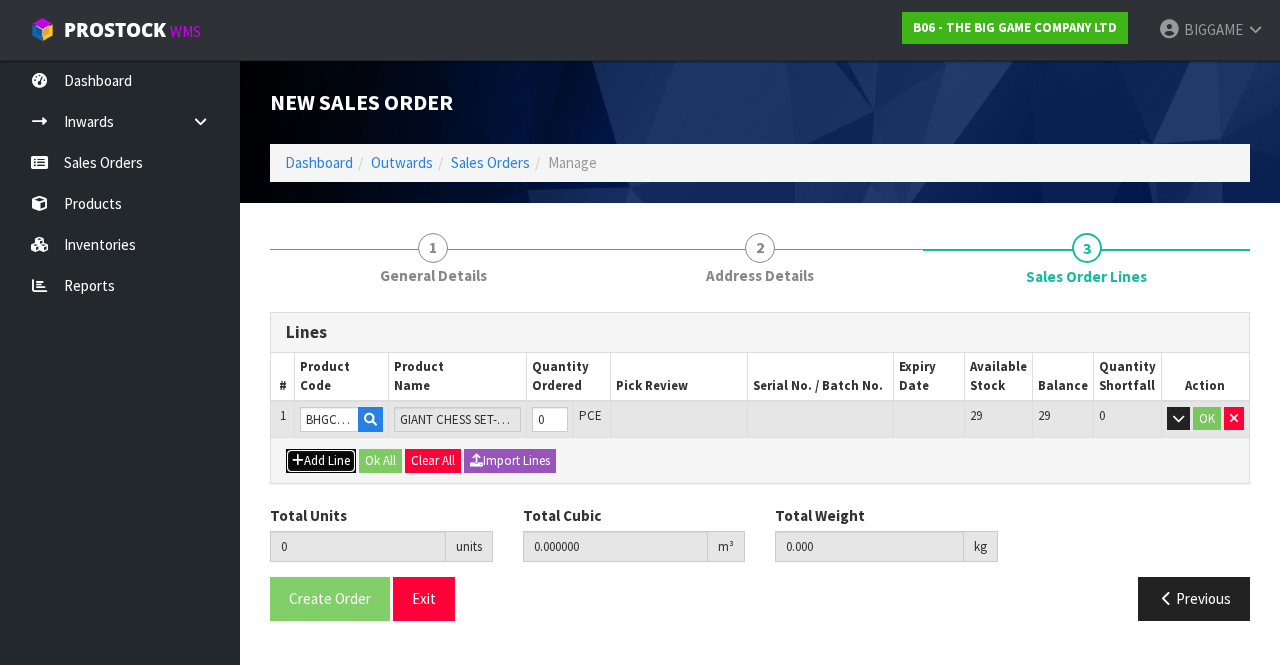 click on "Add Line" at bounding box center (321, 461) 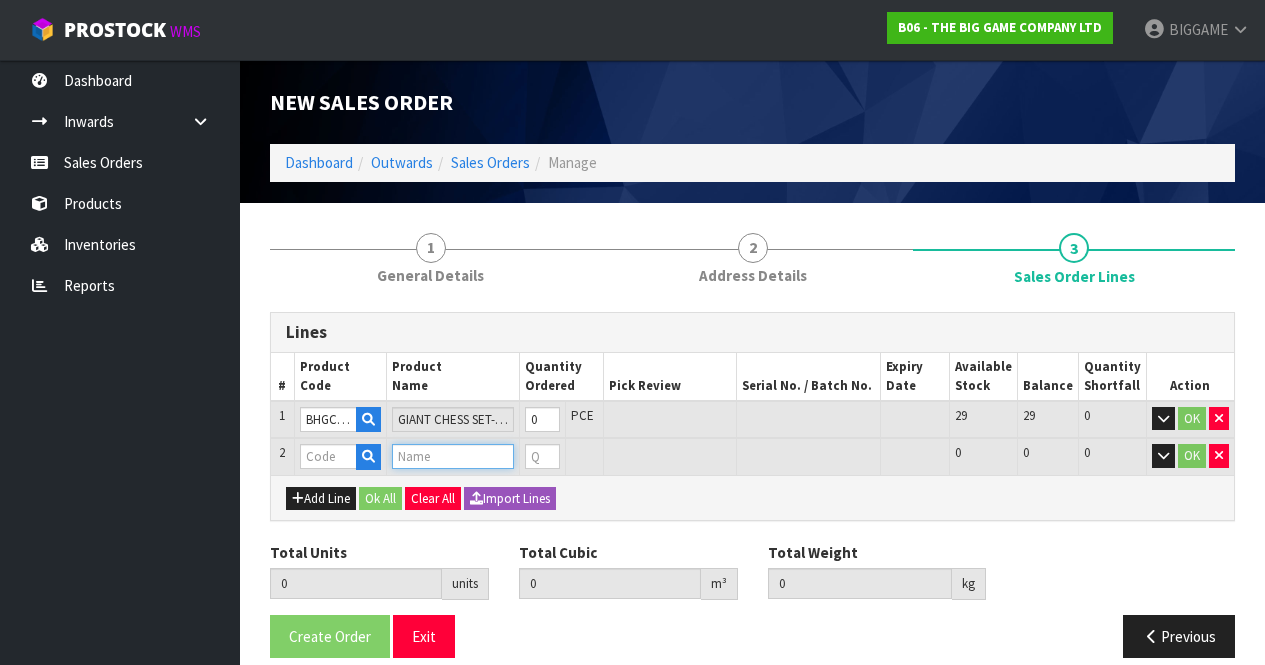 click at bounding box center (453, 456) 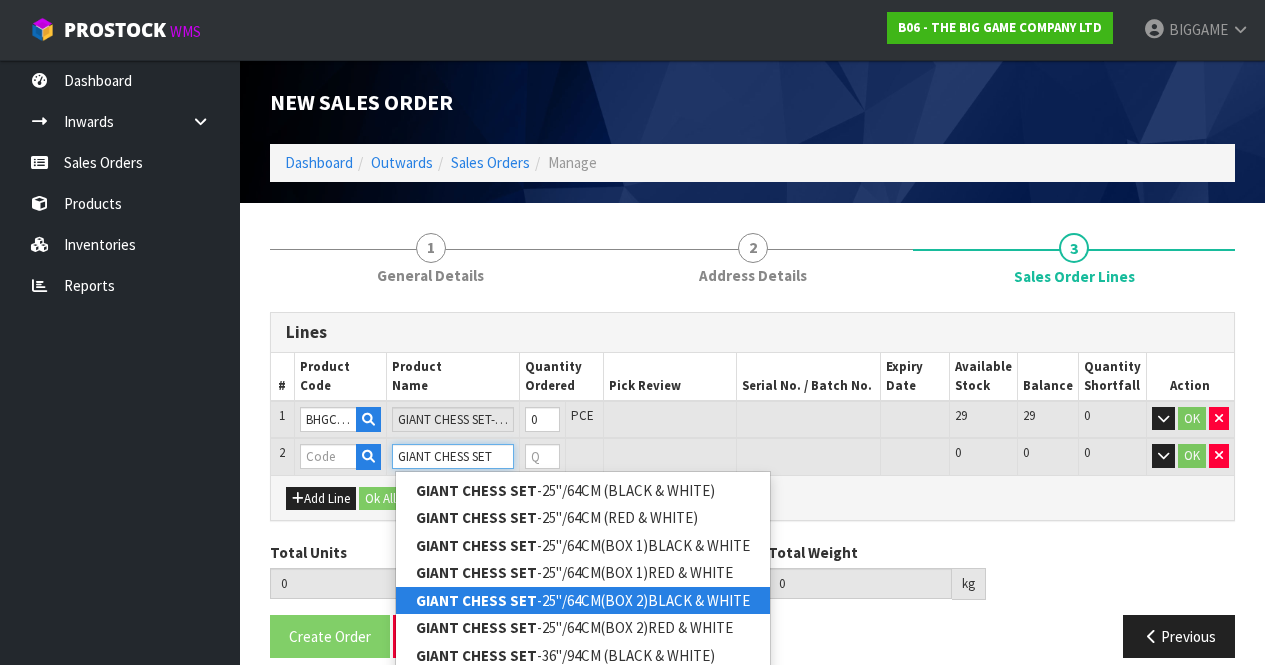 type on "GIANT CHESS SET" 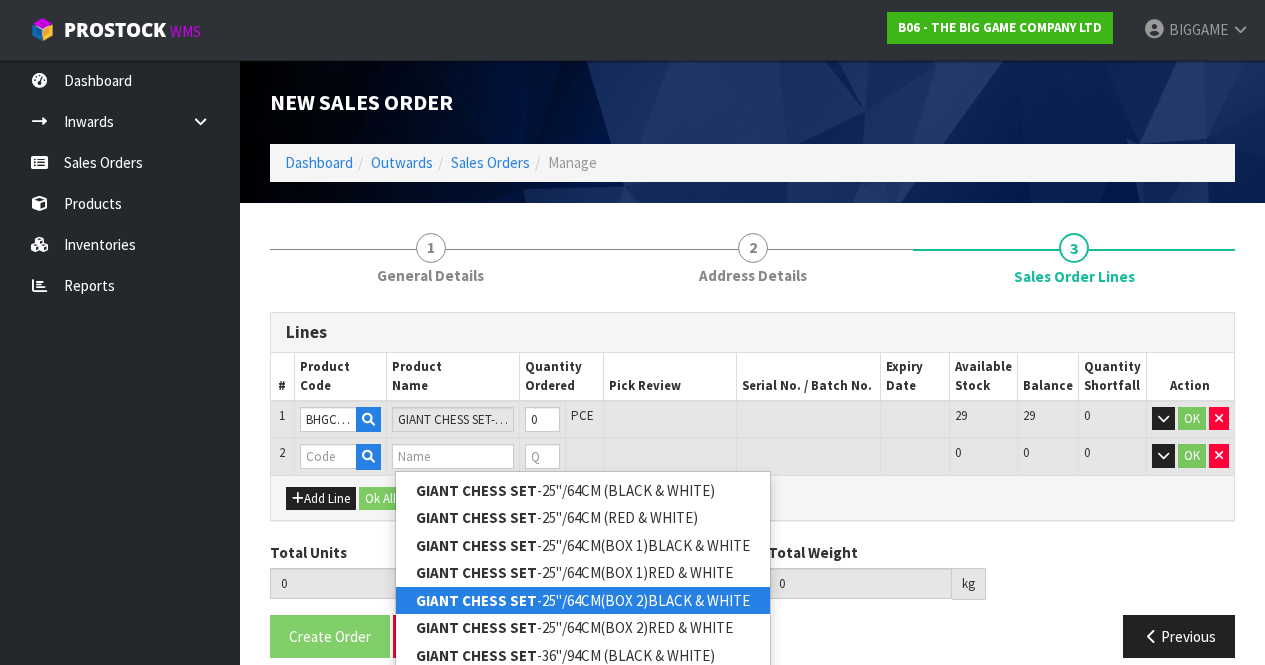 click on "GIANT CHESS SET" at bounding box center [476, 600] 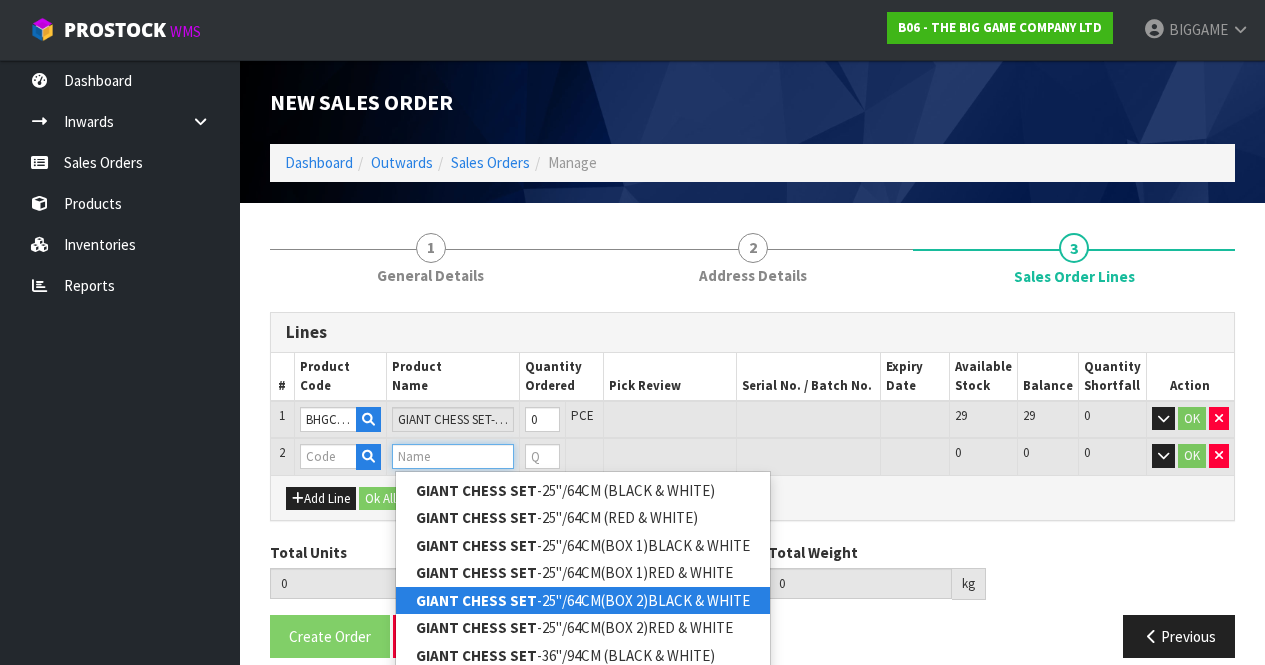 type on "GIANT CHESS SET-25"/64CM(BOX 2)BLACK & WHITE" 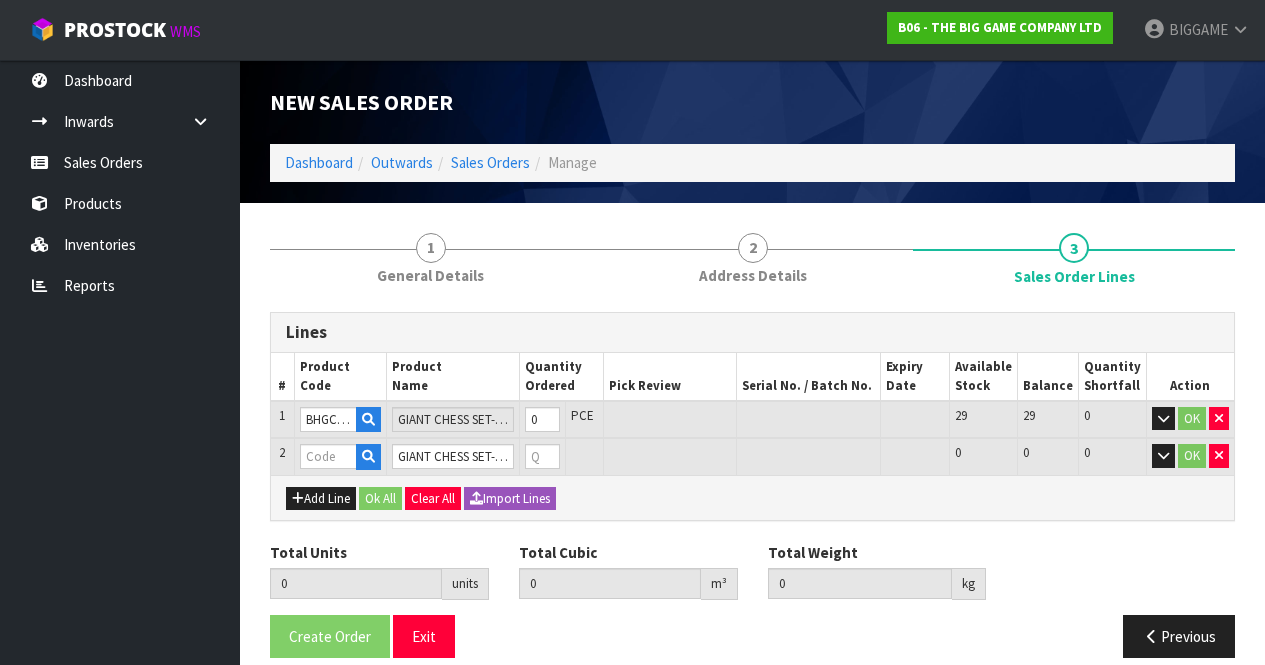 type on "0.000000" 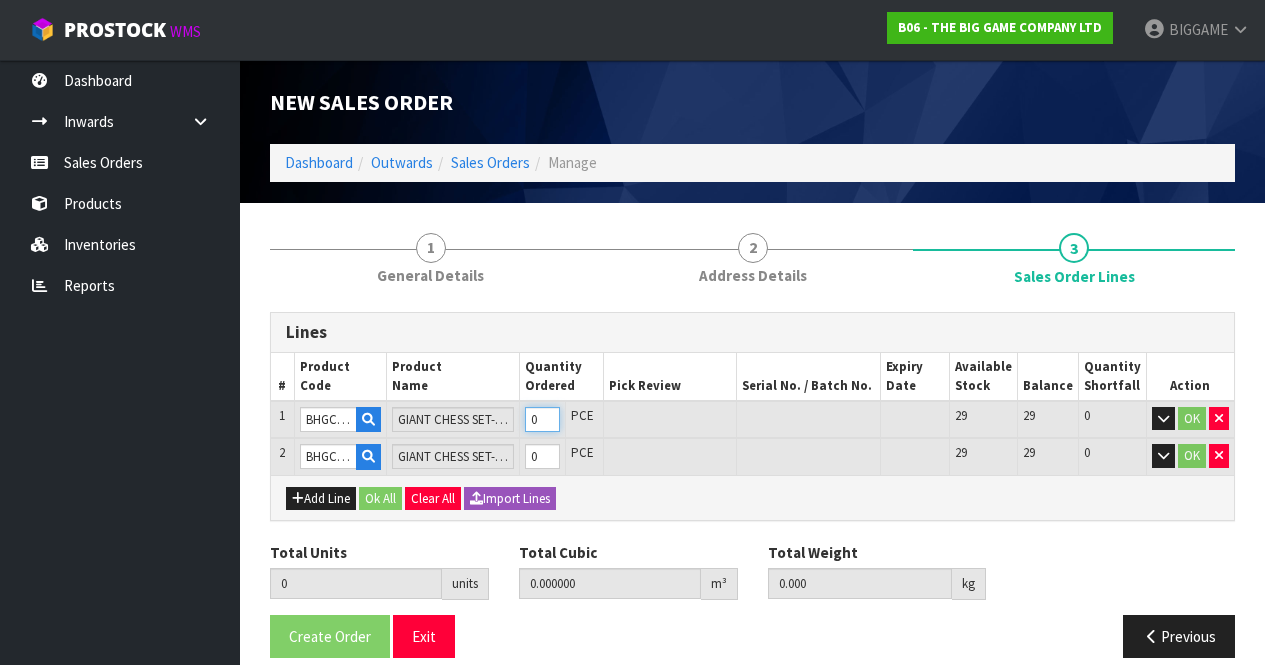 type on "1" 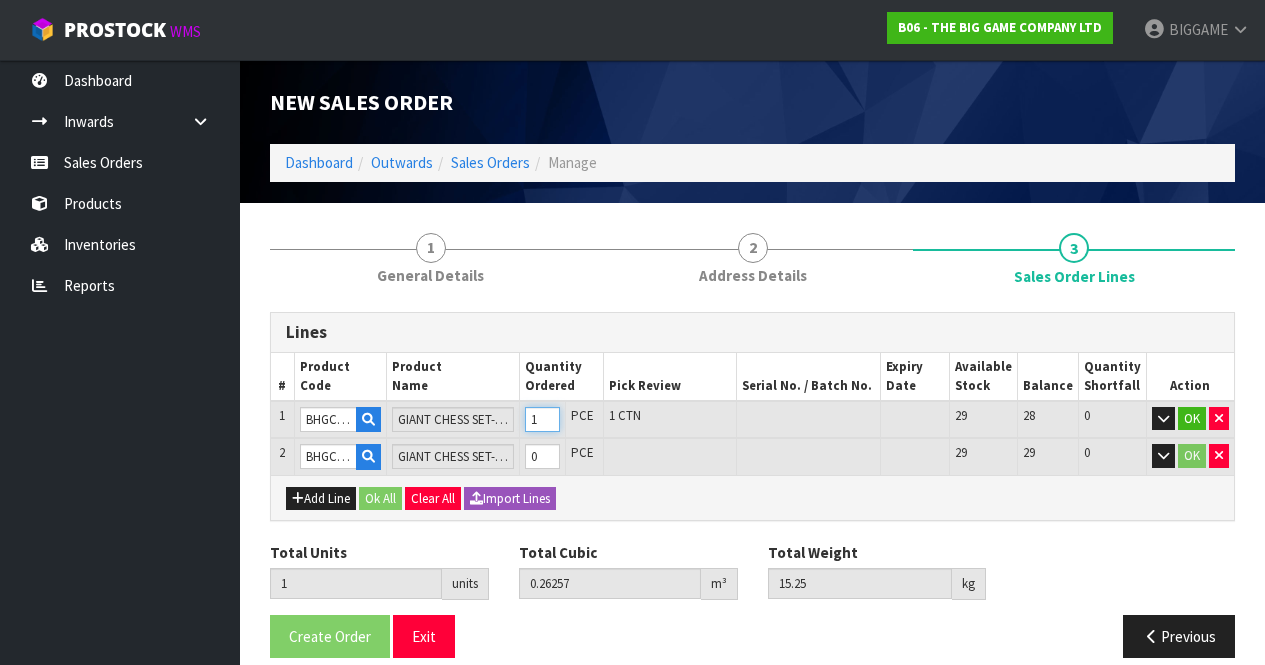 type on "1" 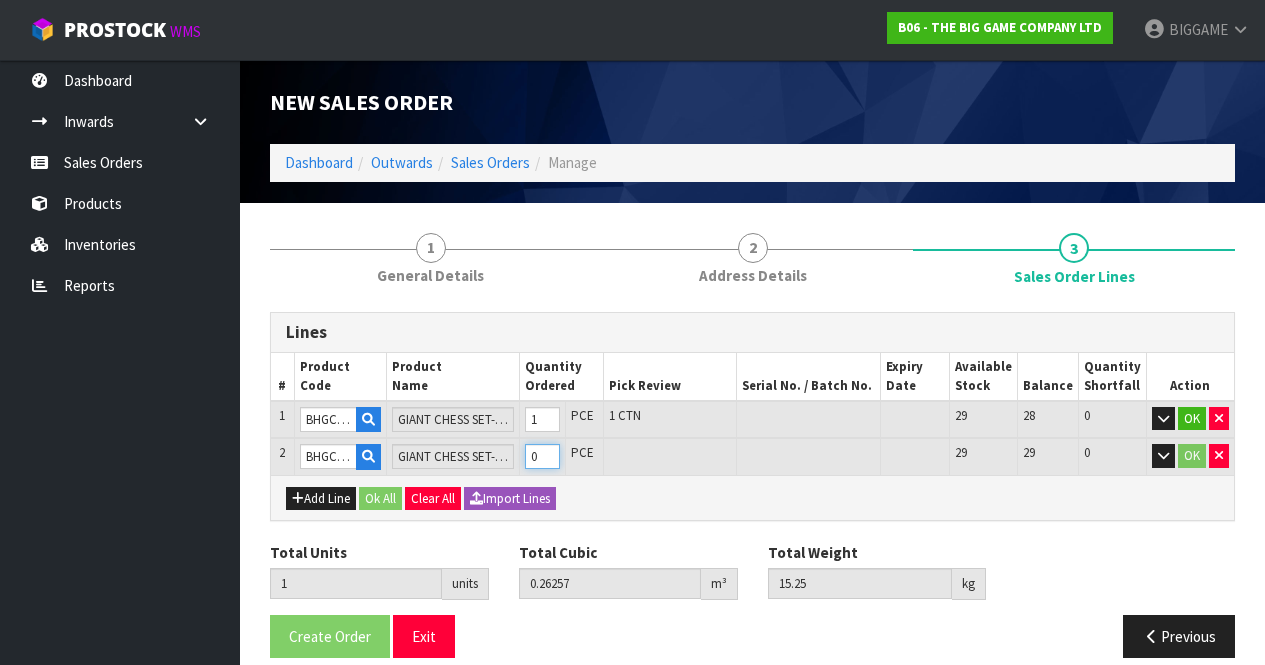 type on "2" 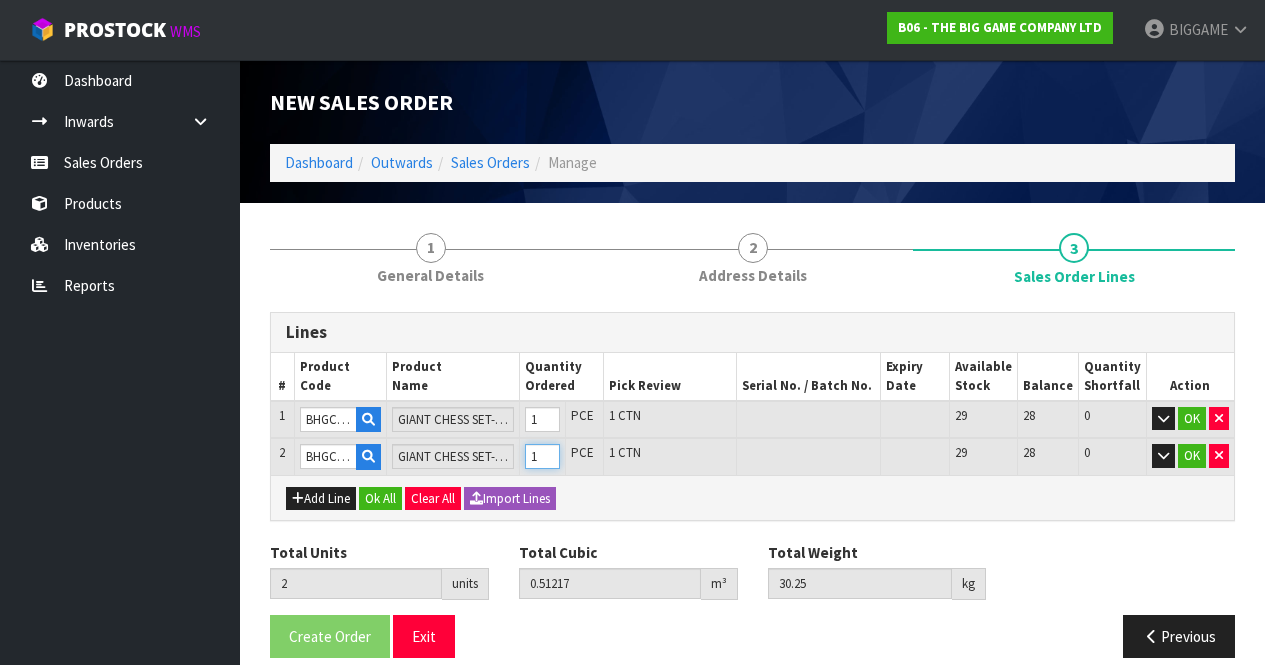 type on "1" 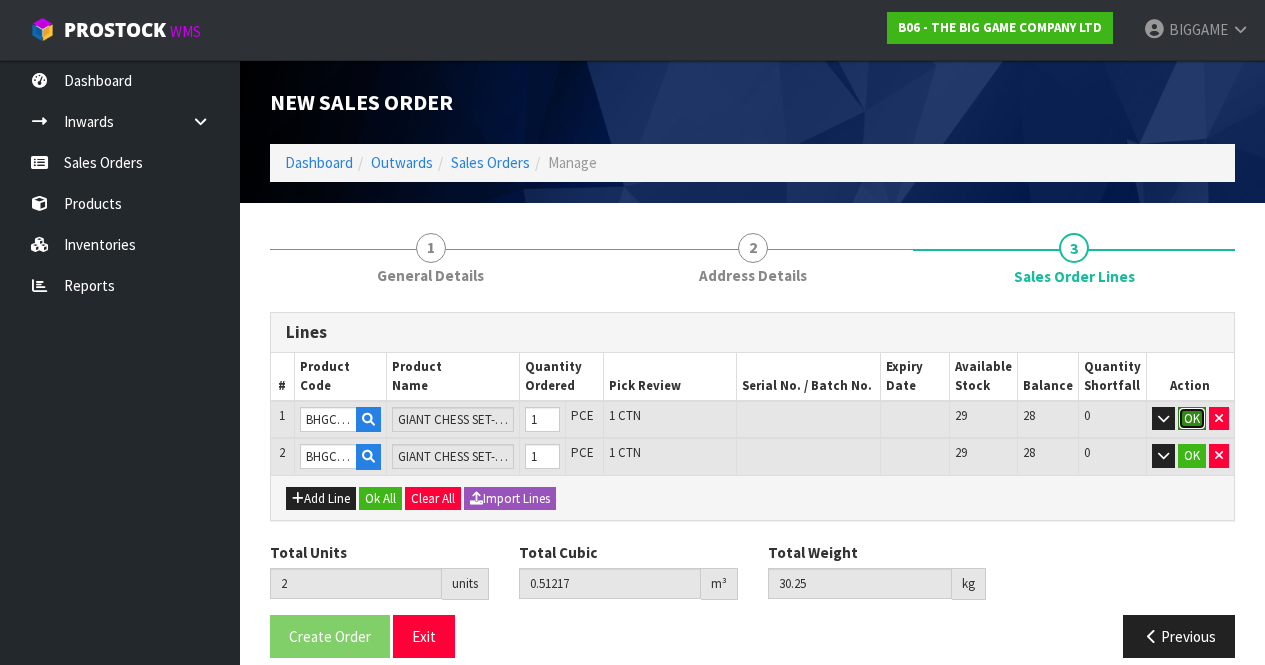 click on "OK" at bounding box center [1192, 419] 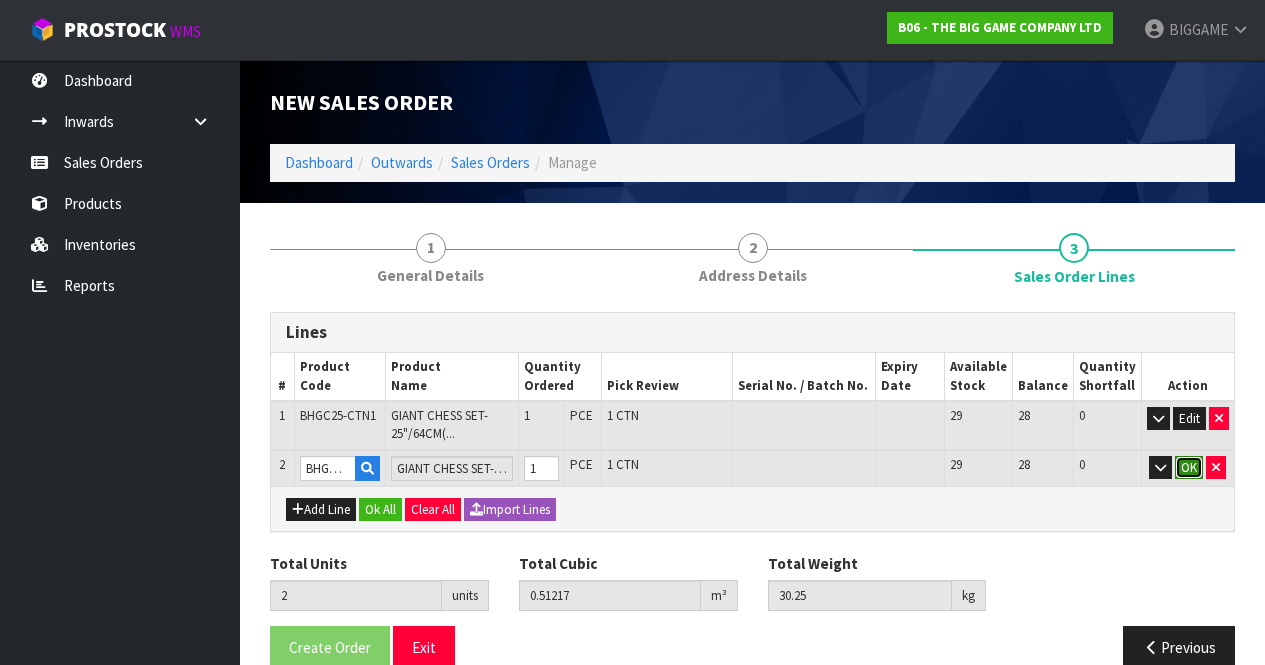 click on "OK" at bounding box center (1189, 468) 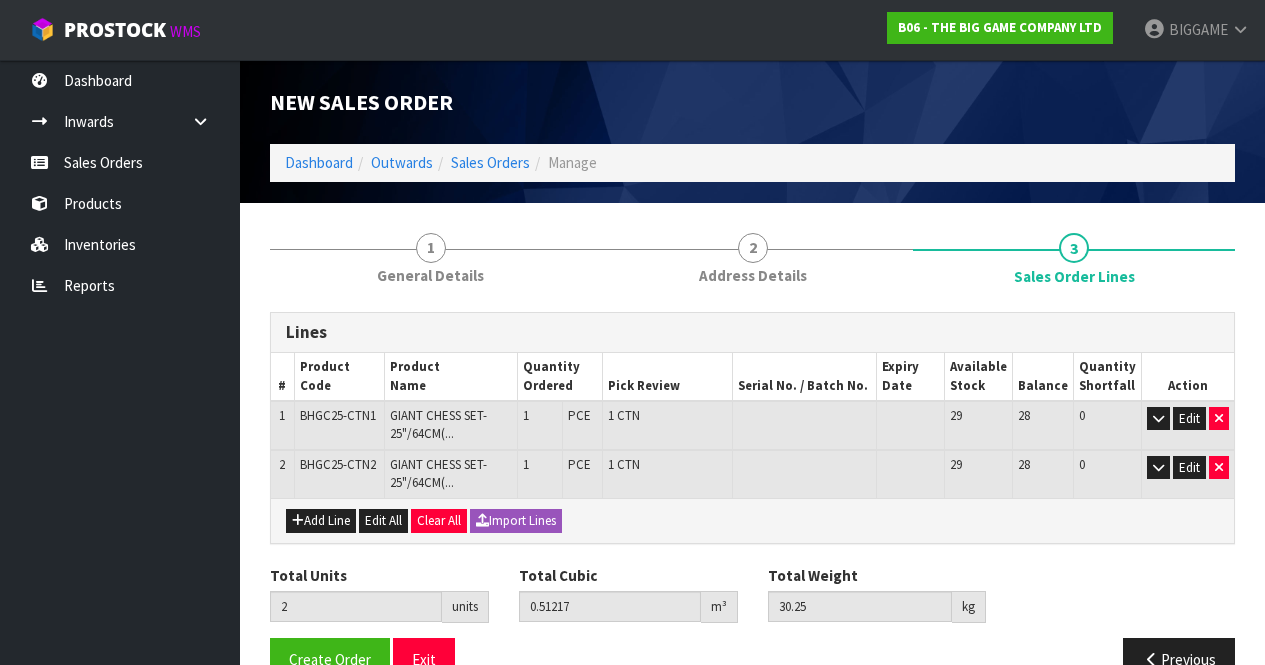 scroll, scrollTop: 46, scrollLeft: 0, axis: vertical 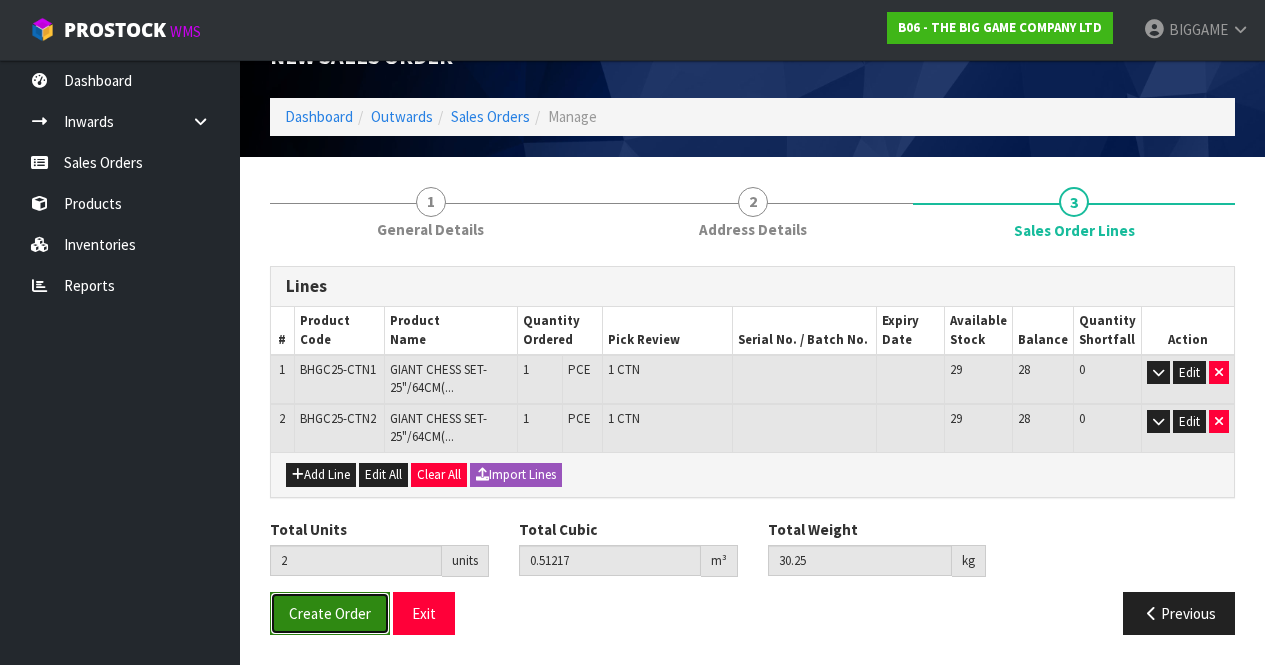 click on "Create Order" at bounding box center (330, 613) 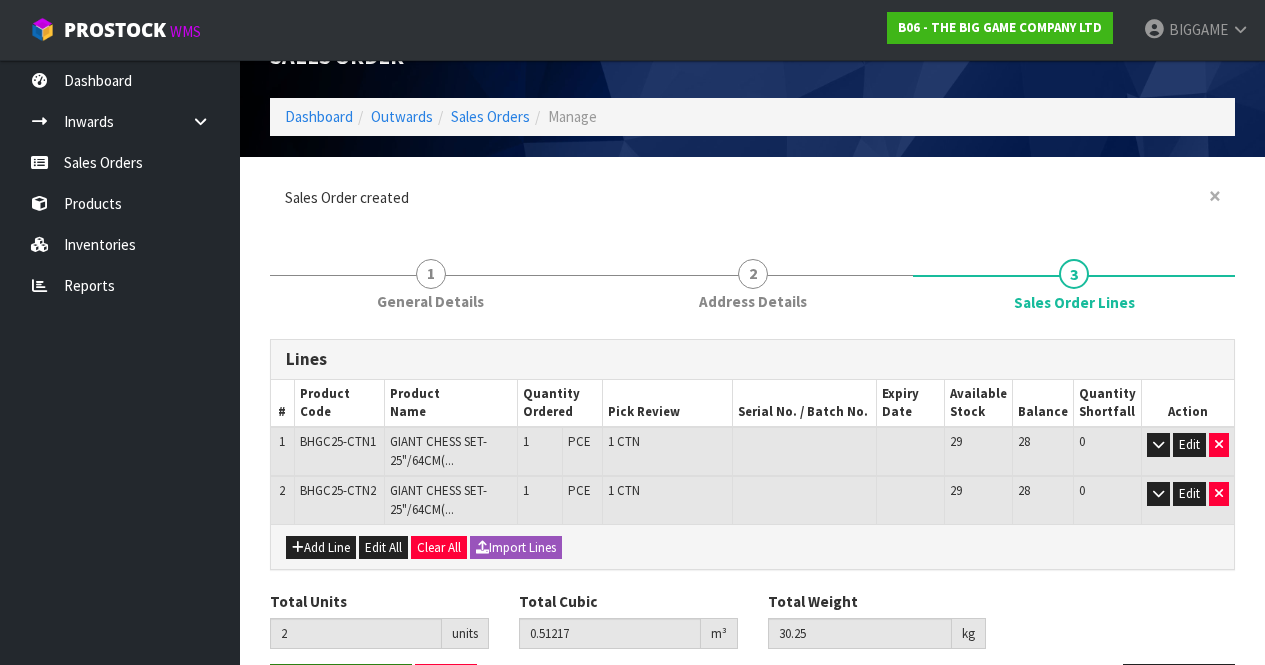 scroll, scrollTop: 0, scrollLeft: 0, axis: both 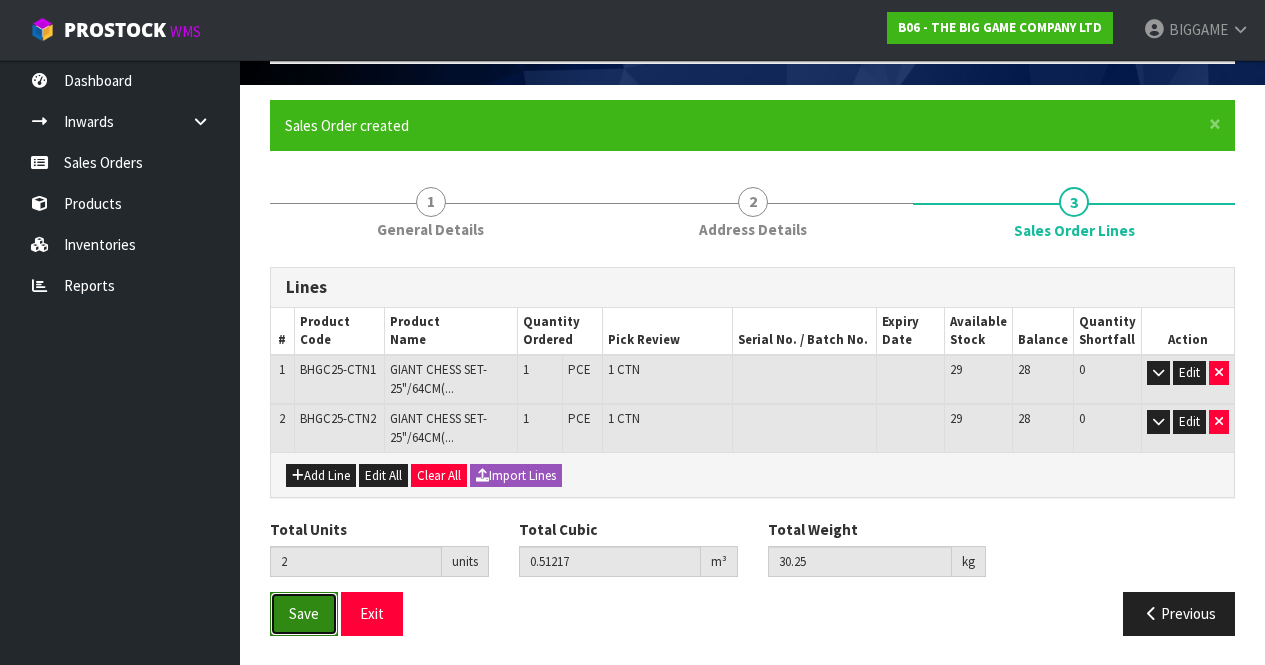 click on "Save" at bounding box center [304, 613] 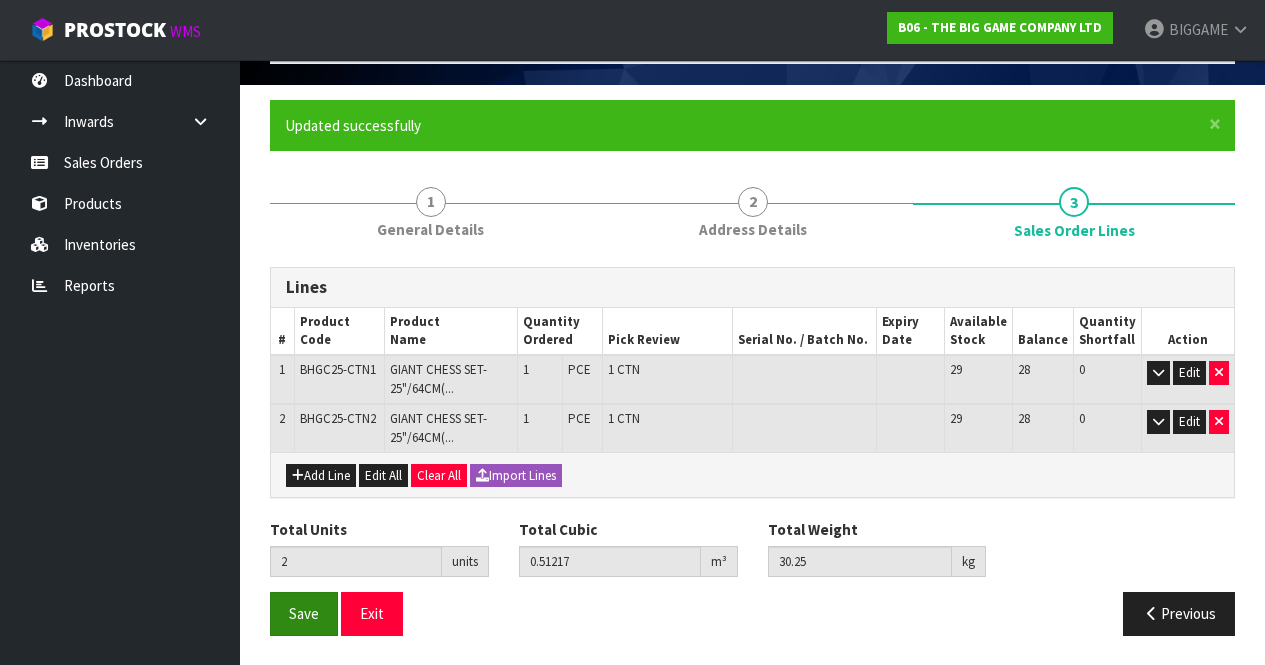 scroll, scrollTop: 0, scrollLeft: 0, axis: both 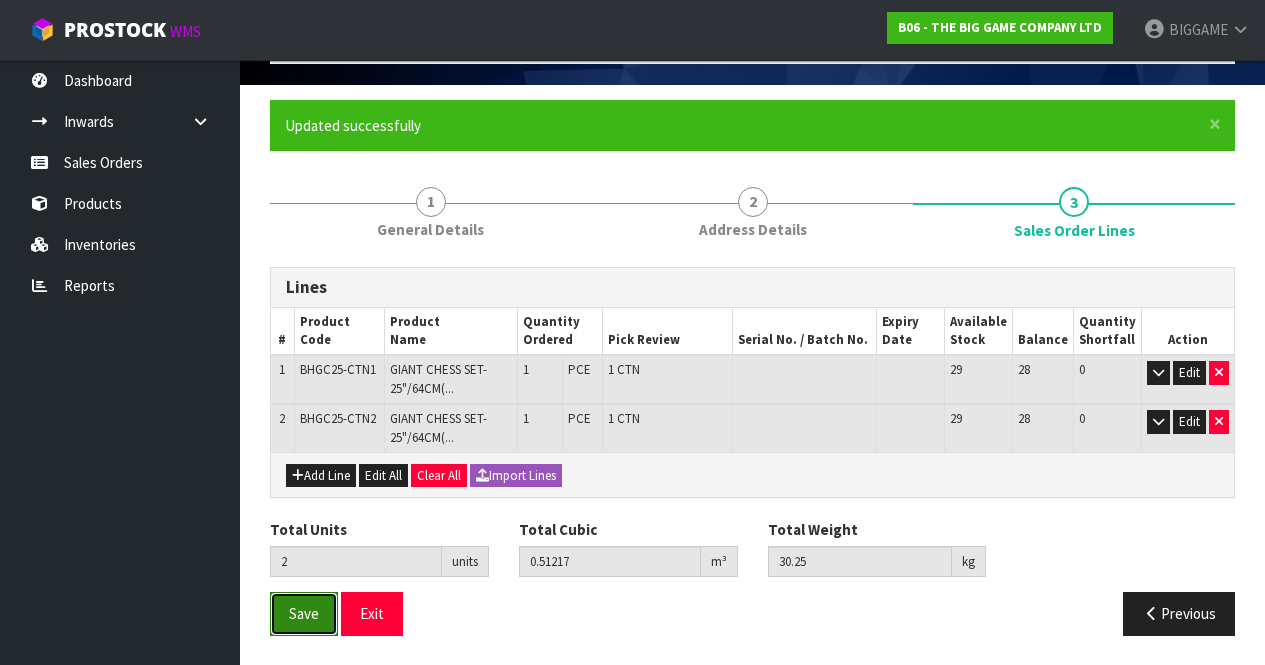 click on "Save" at bounding box center (304, 613) 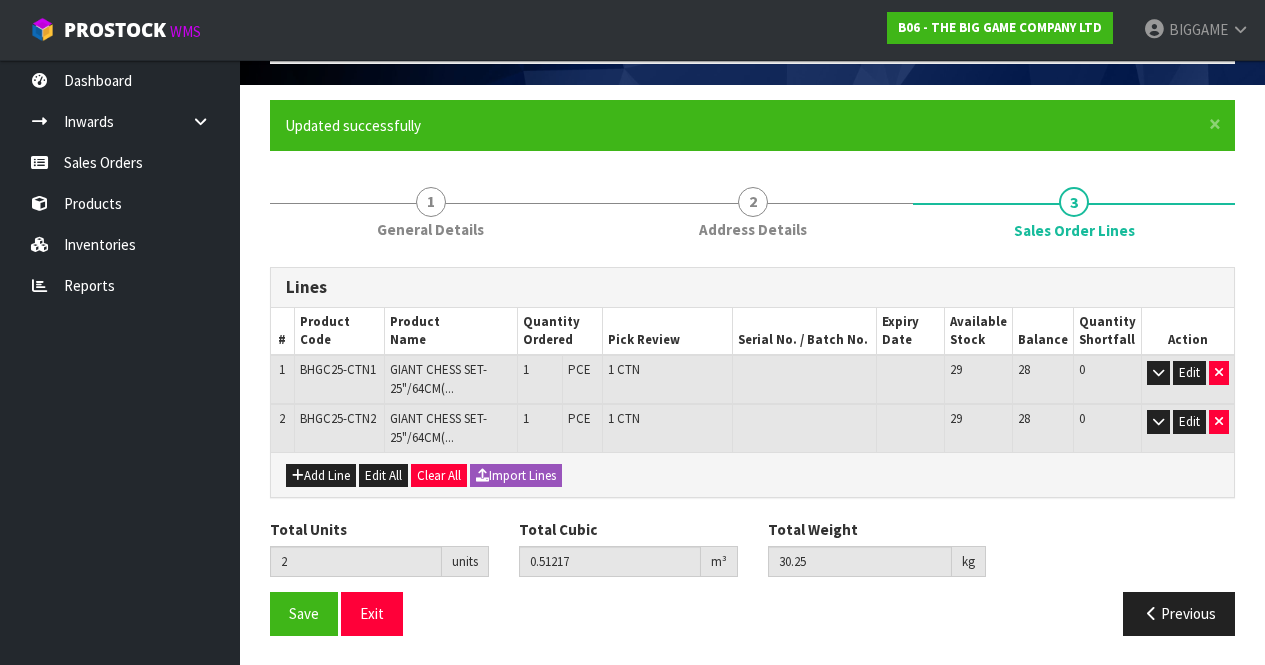 scroll, scrollTop: 0, scrollLeft: 0, axis: both 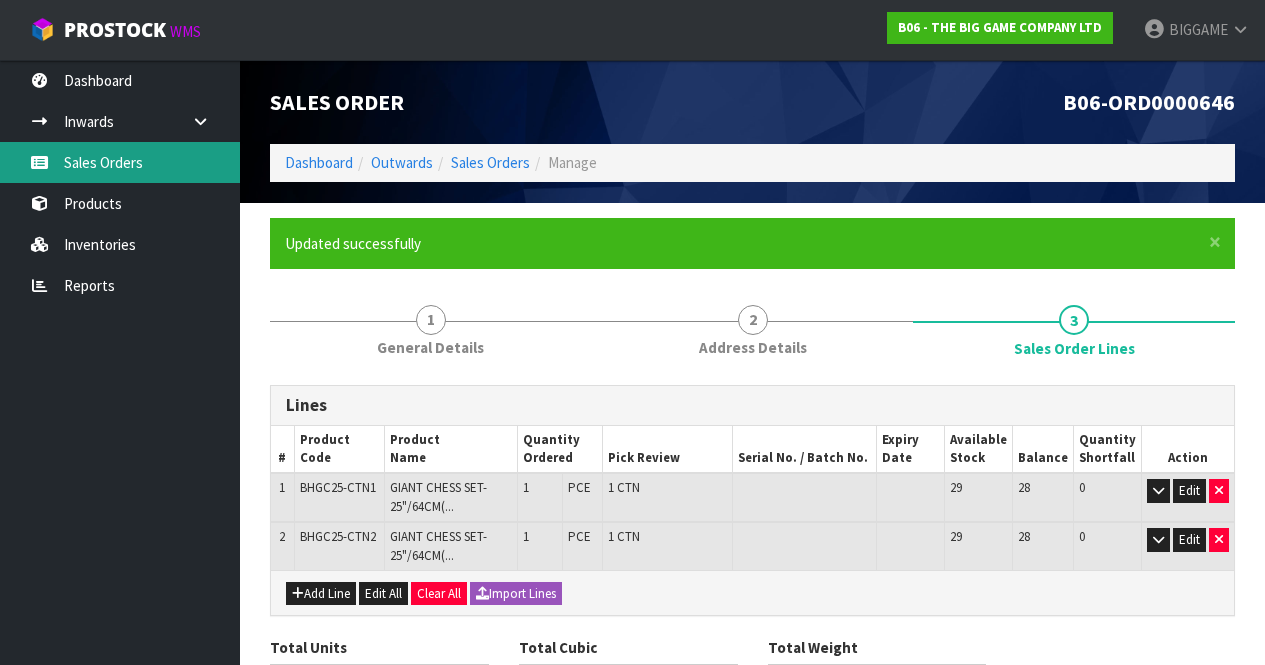 click on "Sales Orders" at bounding box center [120, 162] 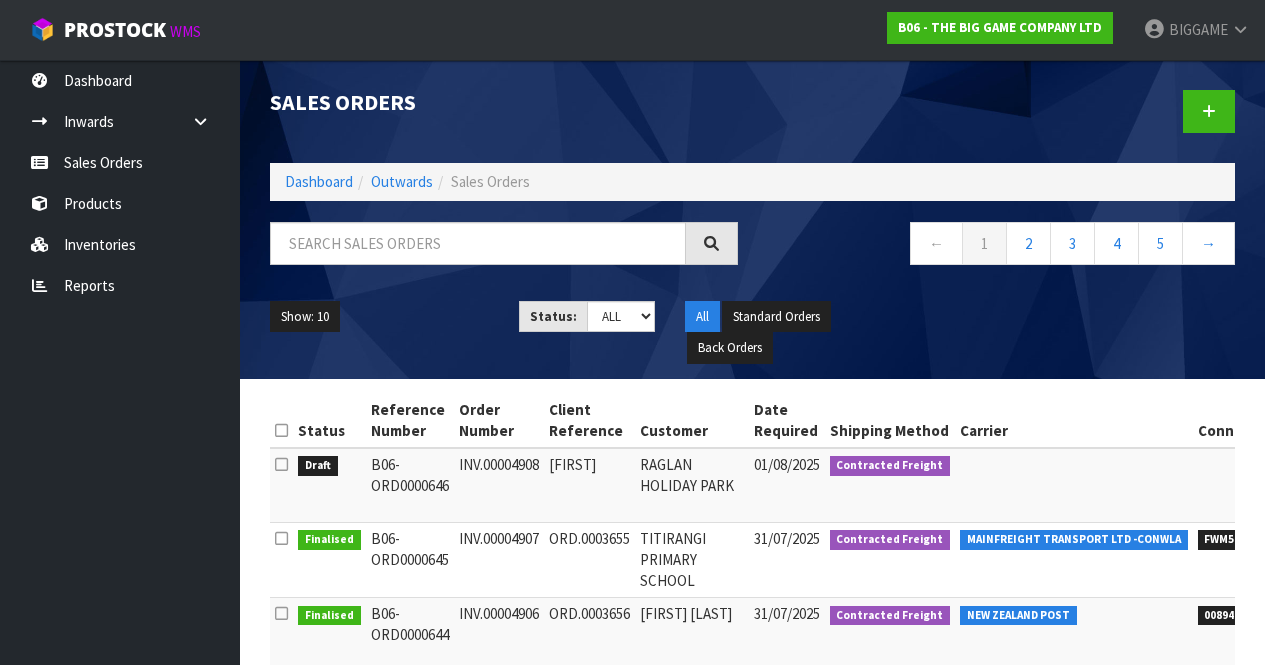 click on "31/07/2025" at bounding box center (787, 634) 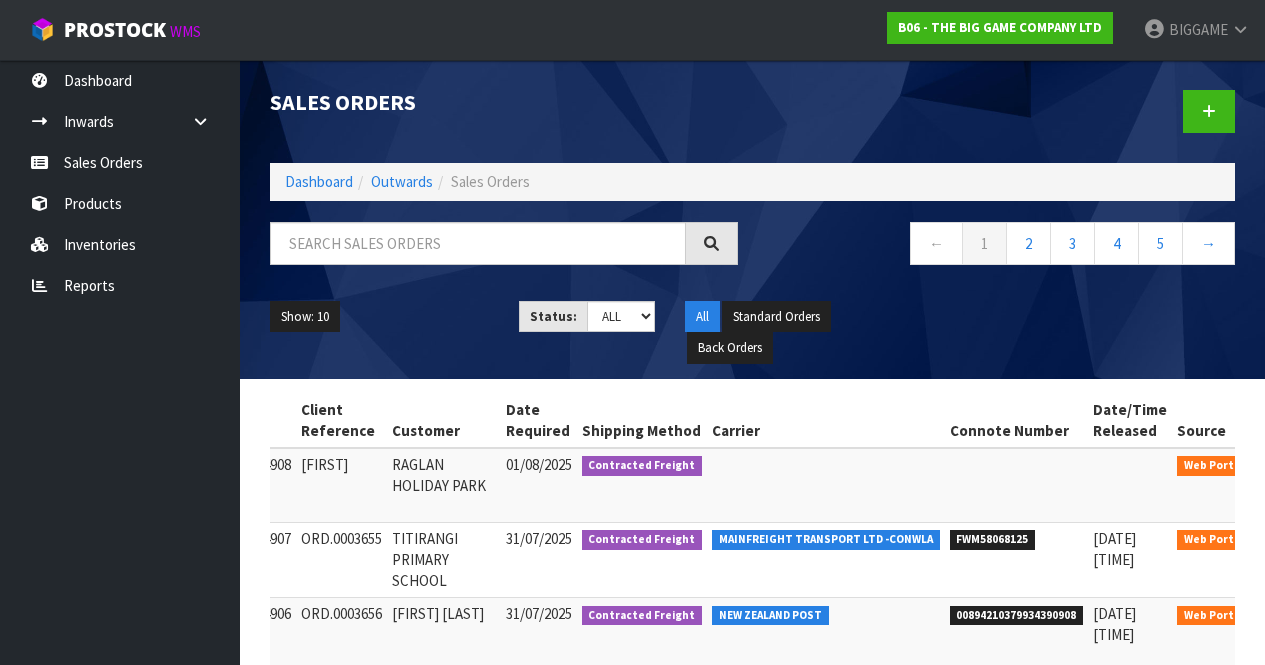 scroll, scrollTop: 0, scrollLeft: 272, axis: horizontal 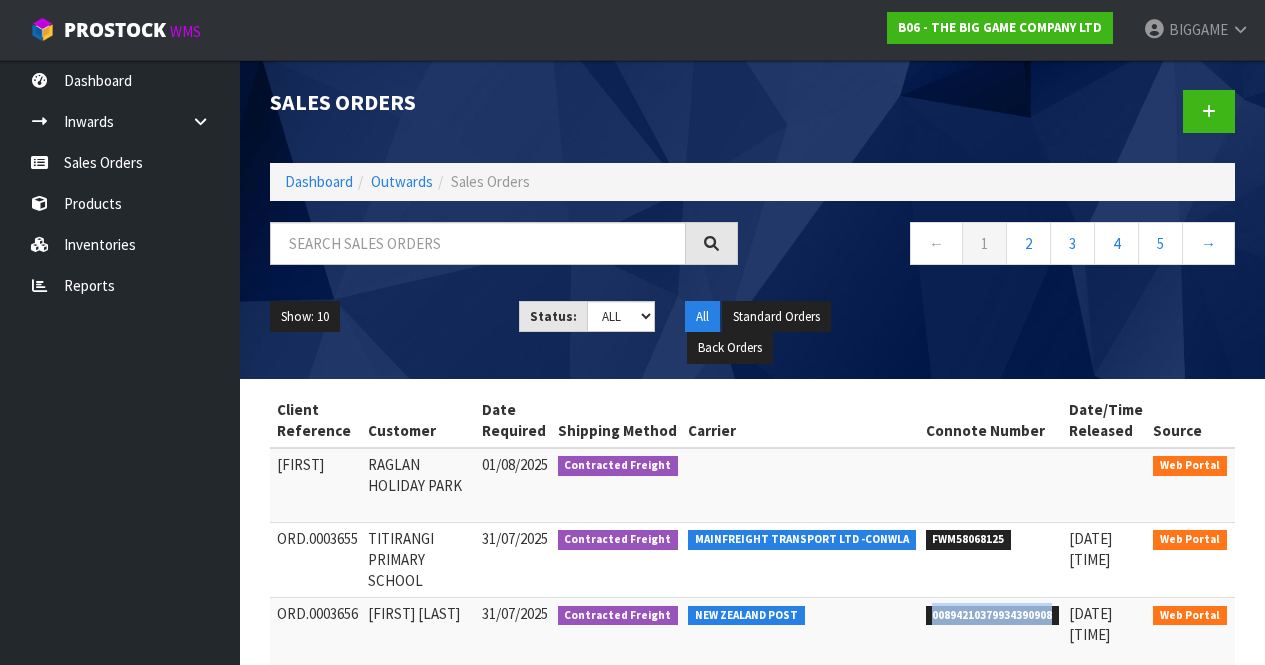 drag, startPoint x: 1013, startPoint y: 611, endPoint x: 897, endPoint y: 618, distance: 116.21101 